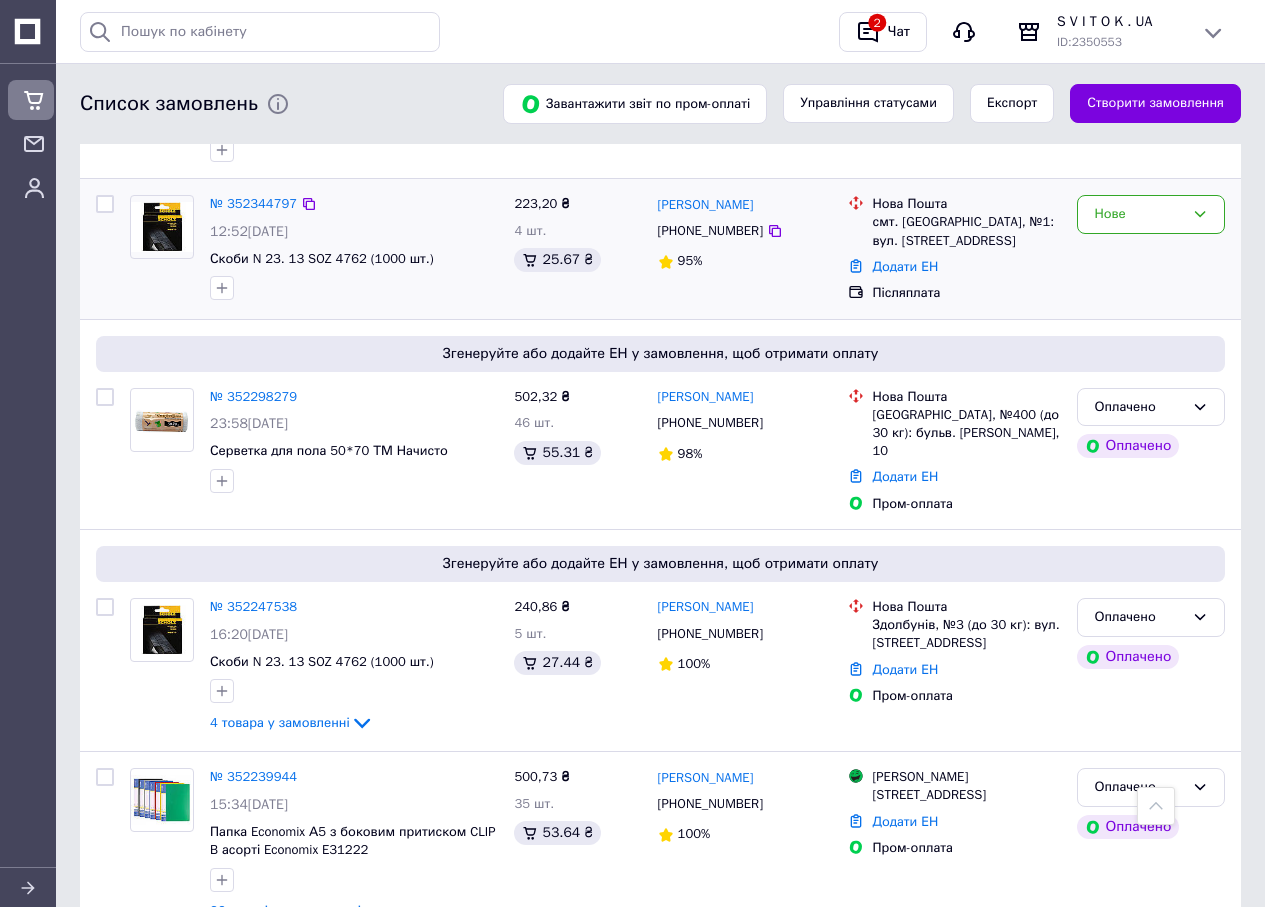 scroll, scrollTop: 600, scrollLeft: 0, axis: vertical 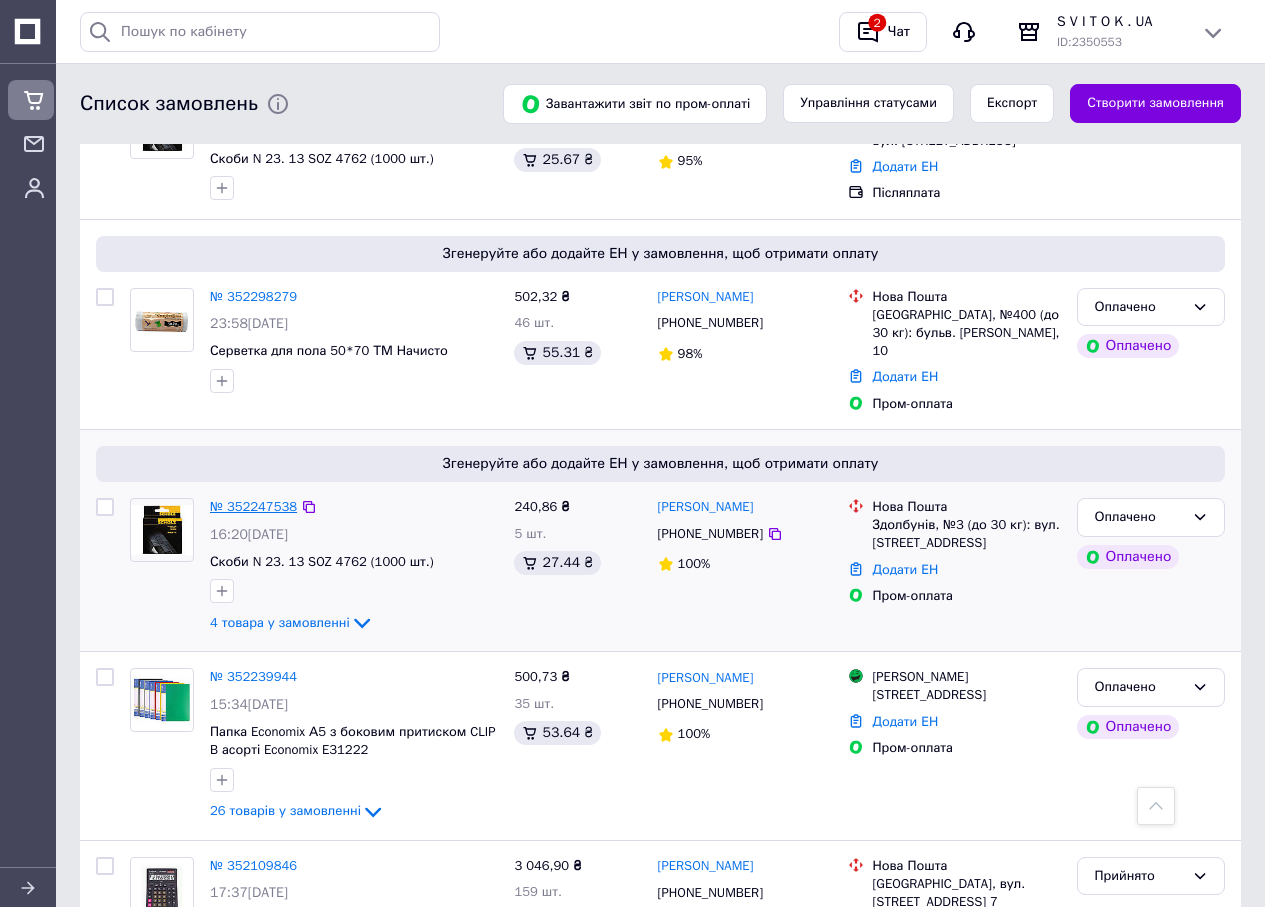 click on "№ 352247538" at bounding box center (253, 506) 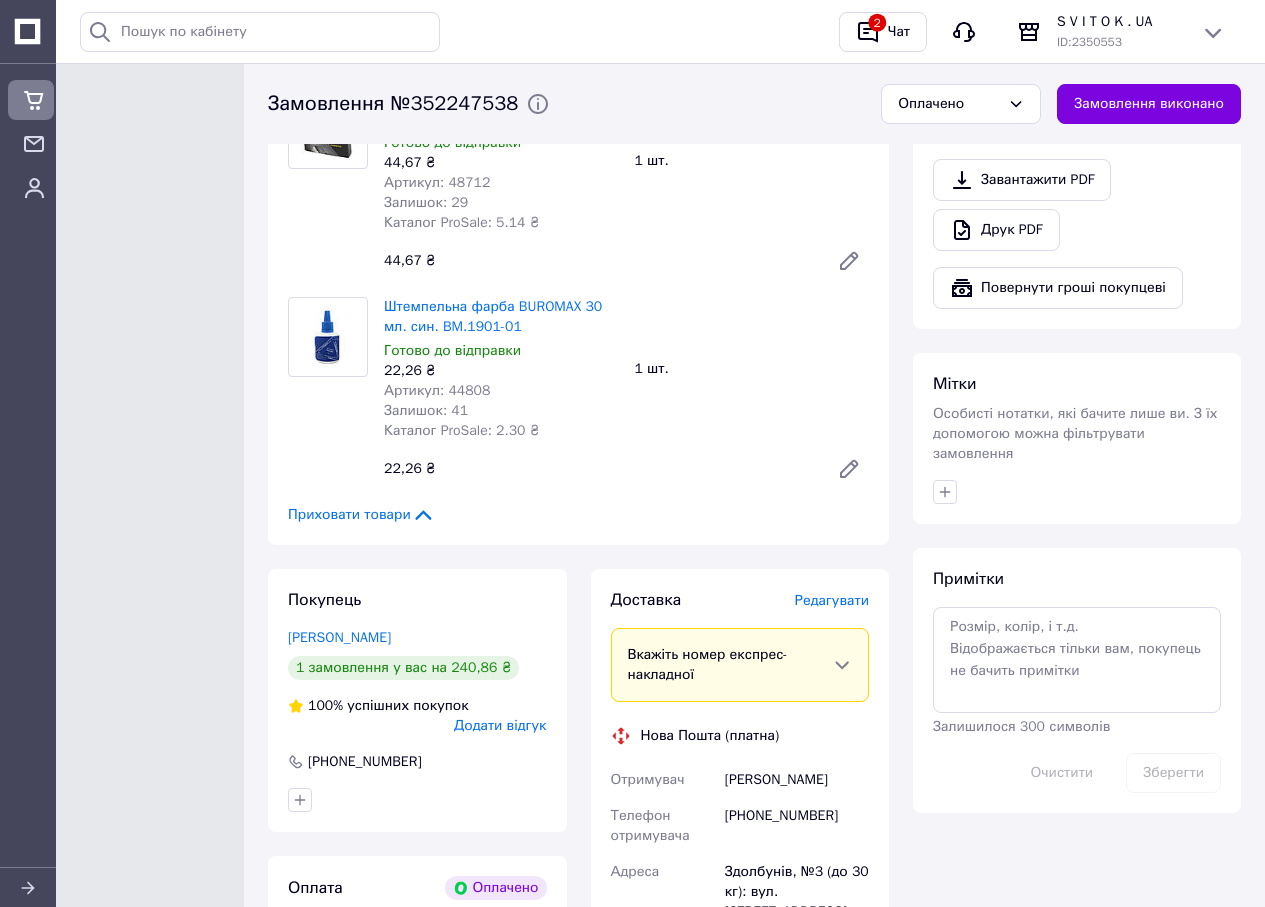 scroll, scrollTop: 0, scrollLeft: 0, axis: both 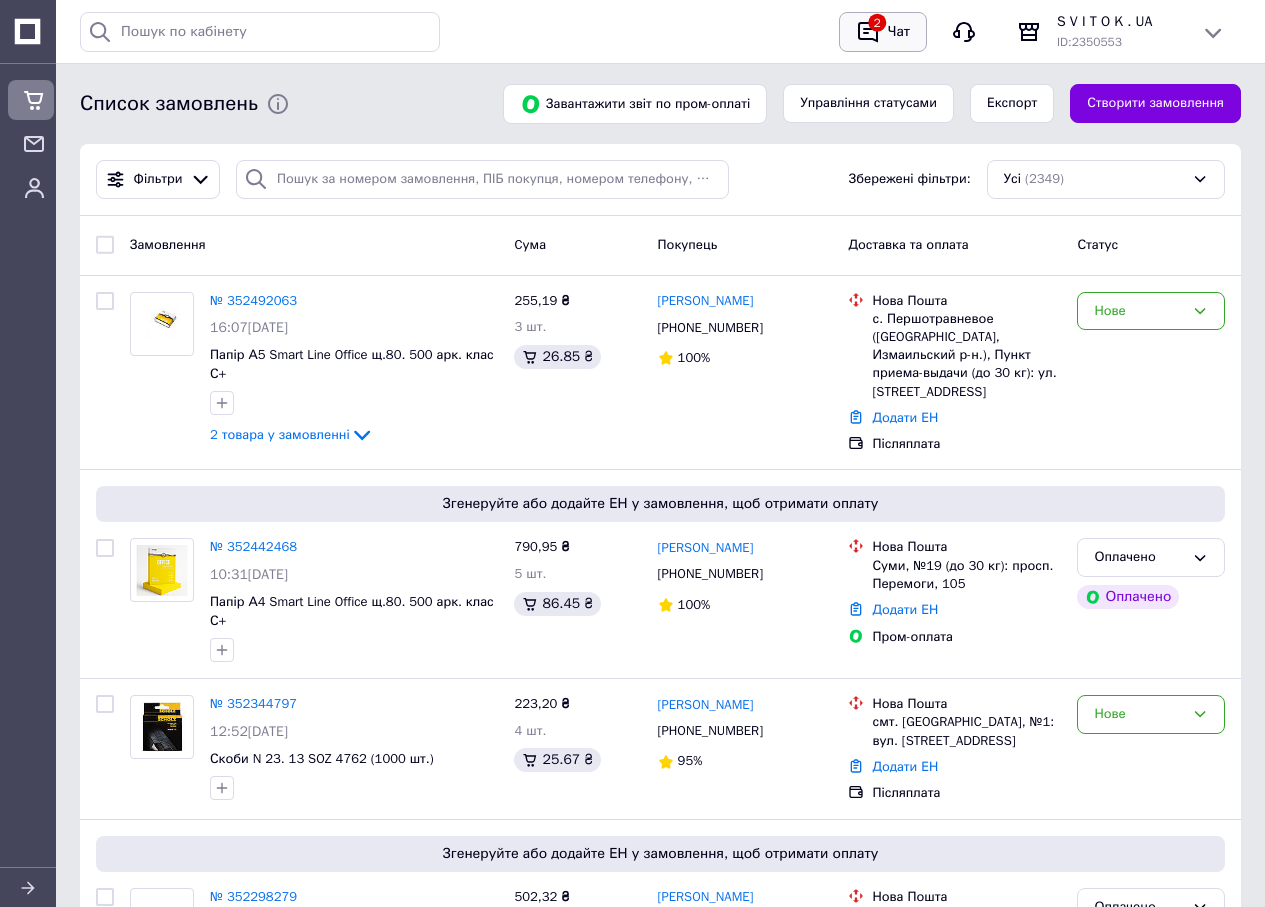 click 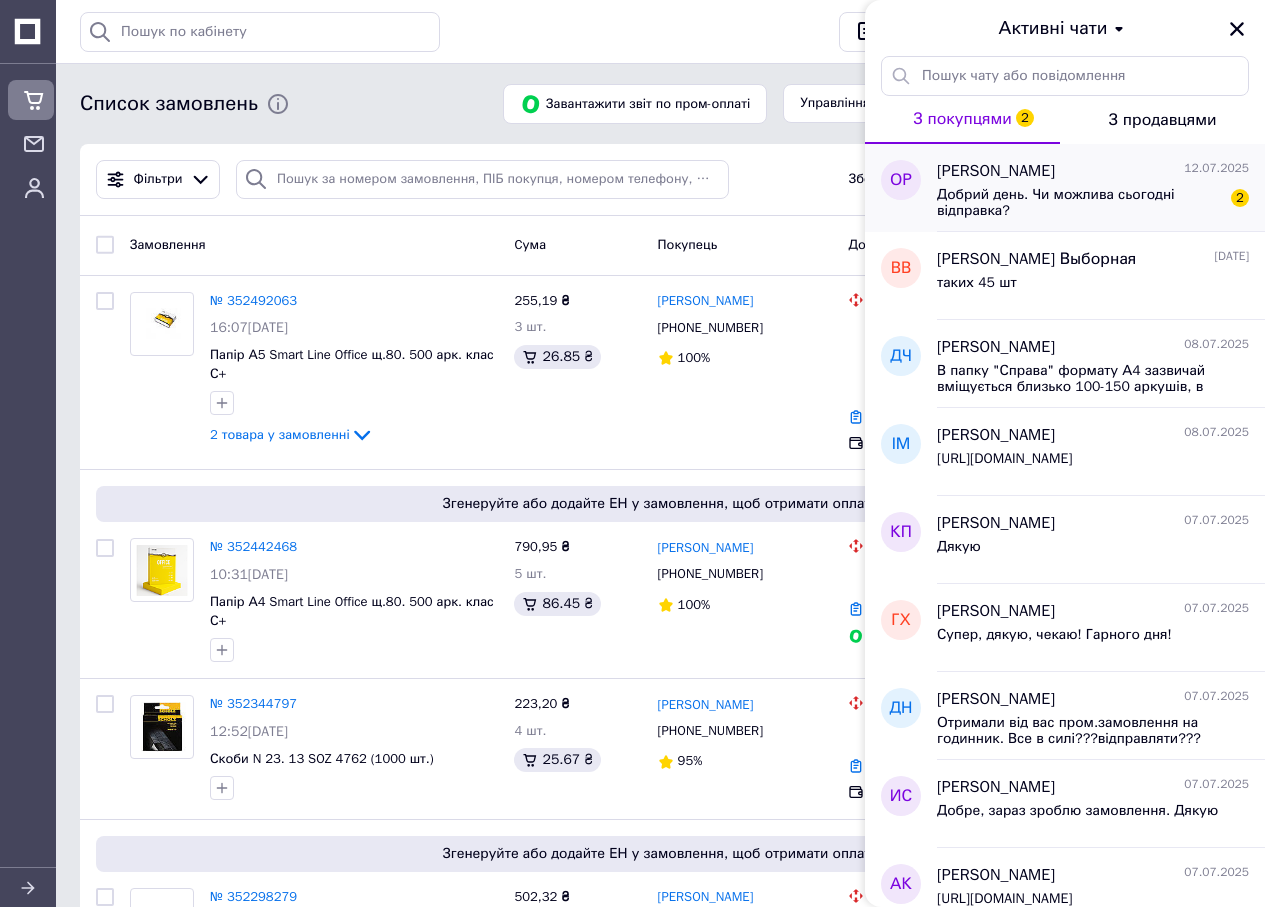 click on "Добрий день. Чи можлива сьогодні відправка?" at bounding box center (1079, 203) 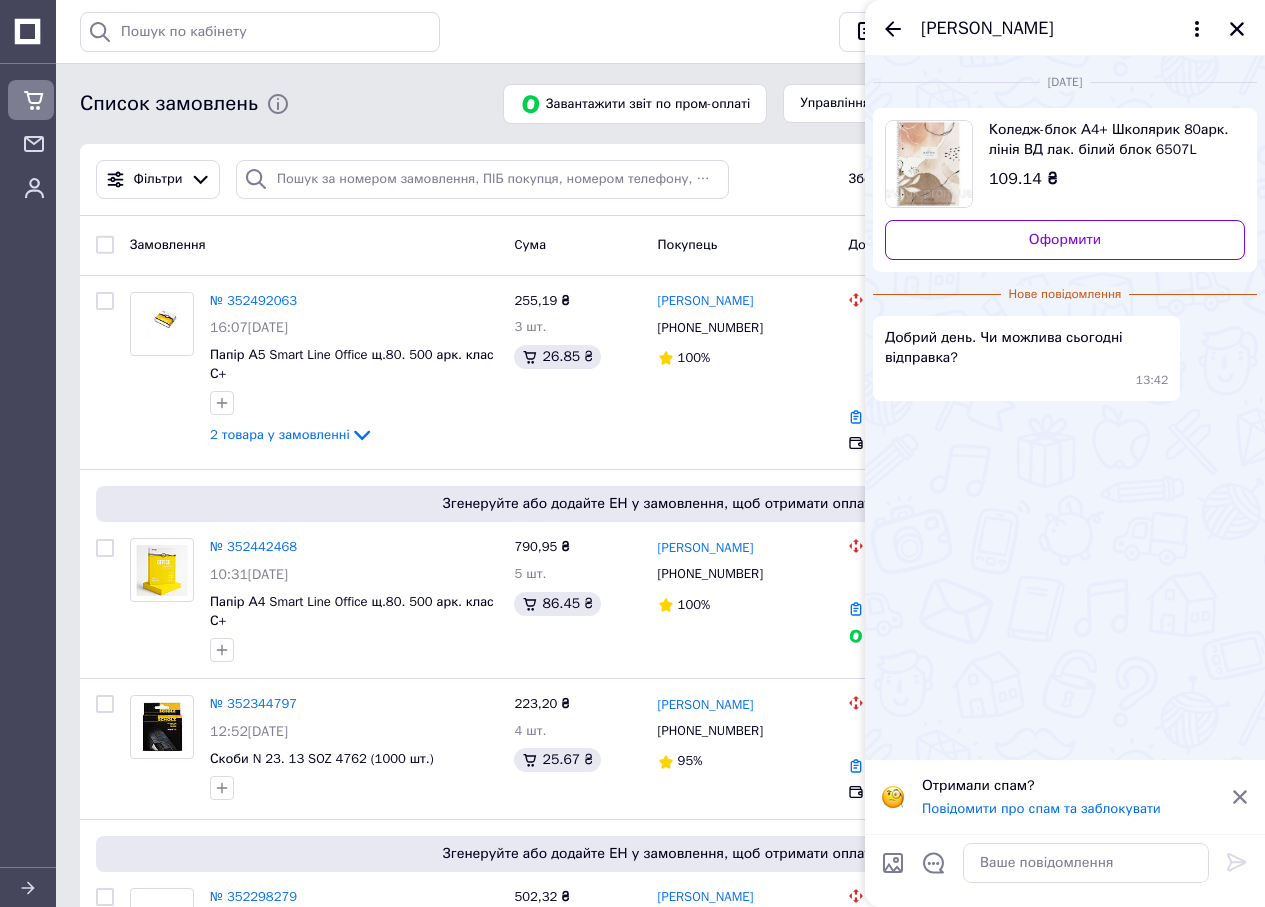 click 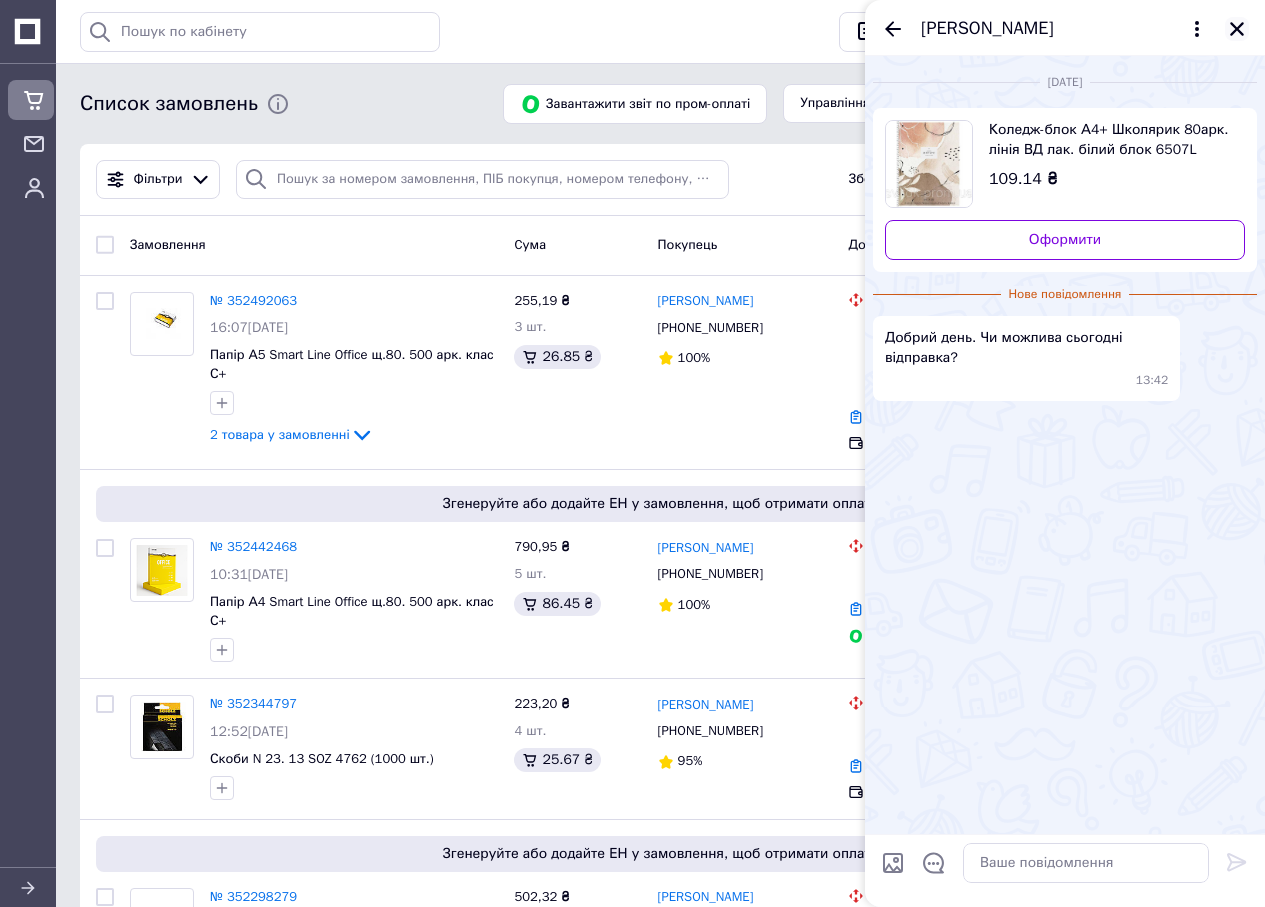 click 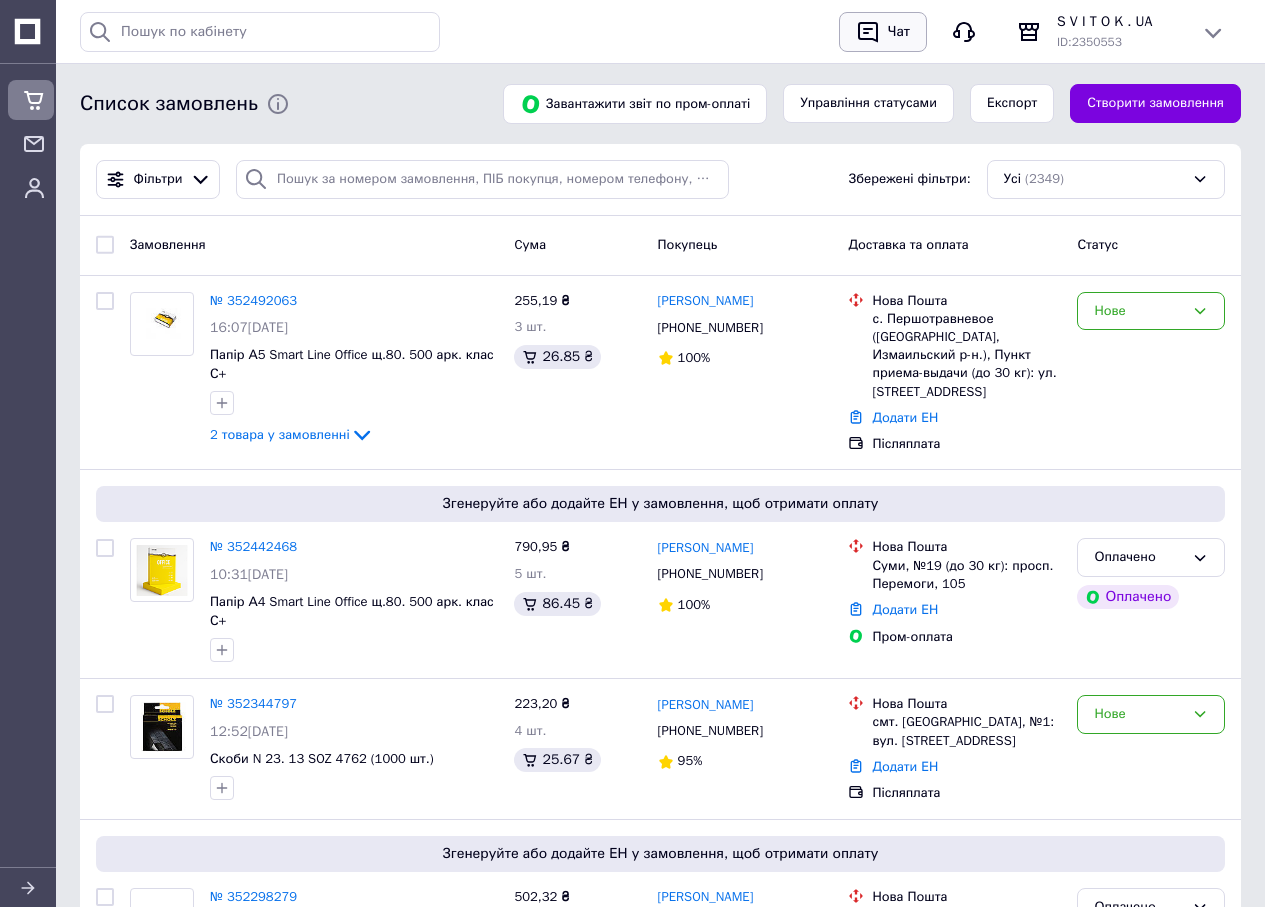 click 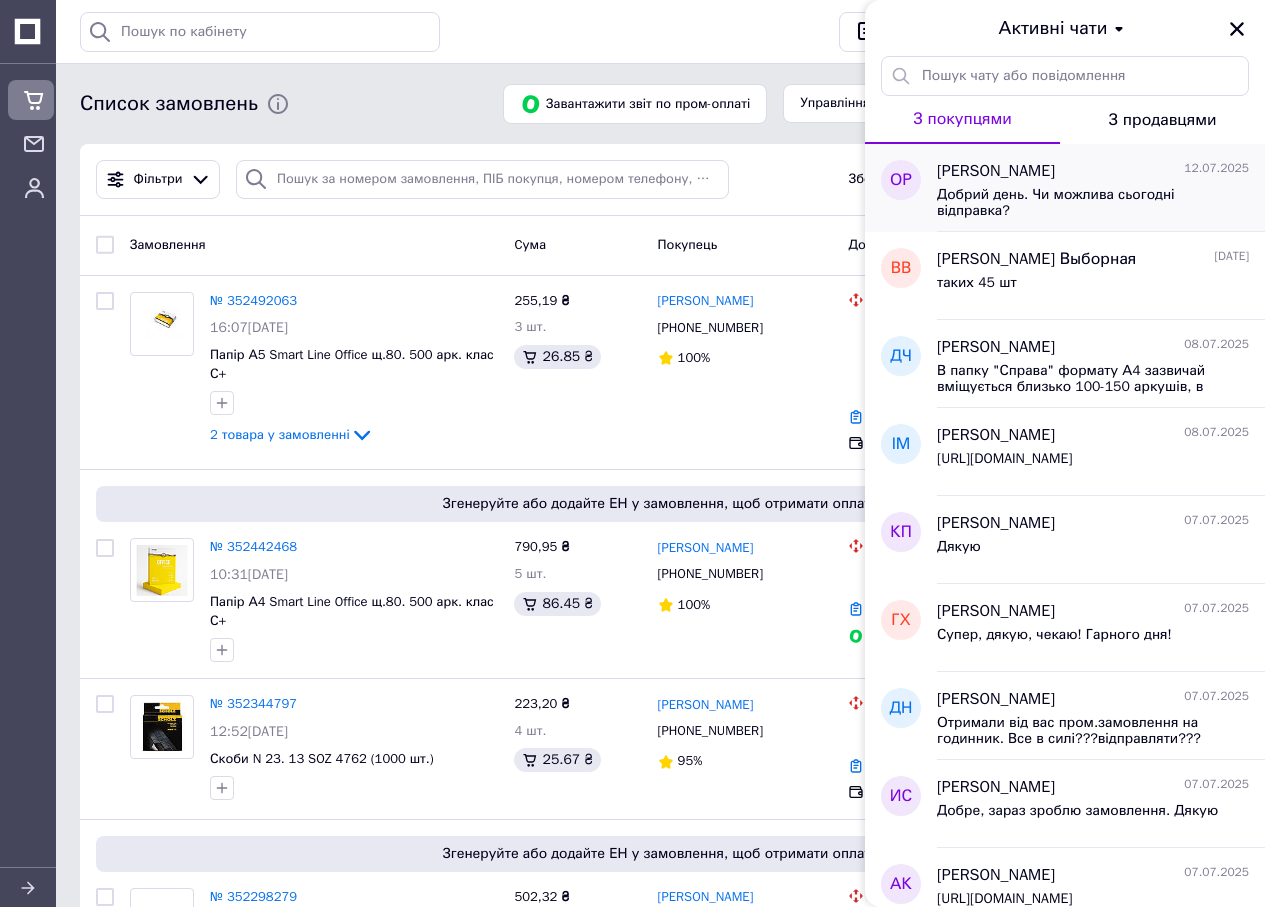click on "Добрий день. Чи можлива сьогодні відправка?" at bounding box center [1079, 203] 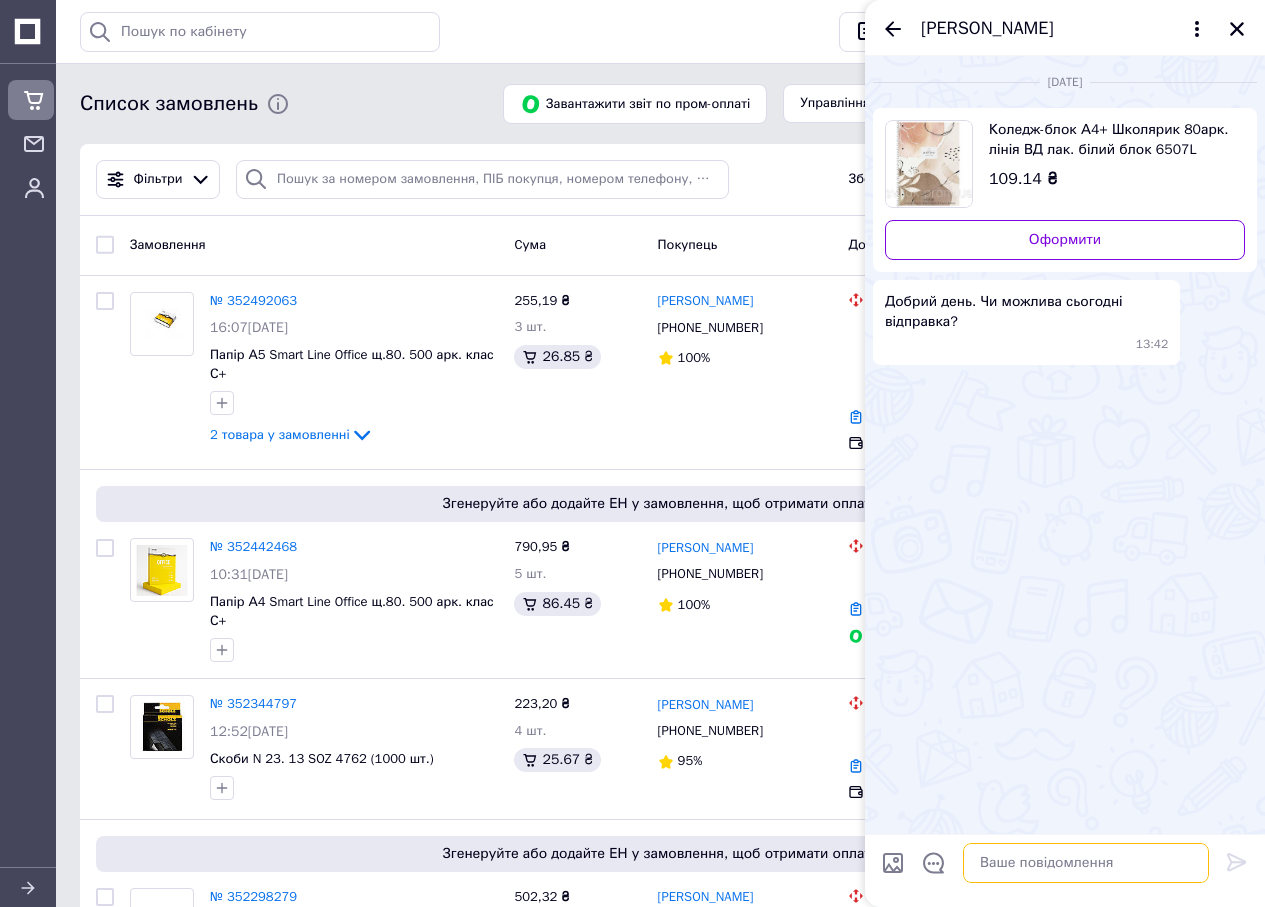 click at bounding box center [1086, 863] 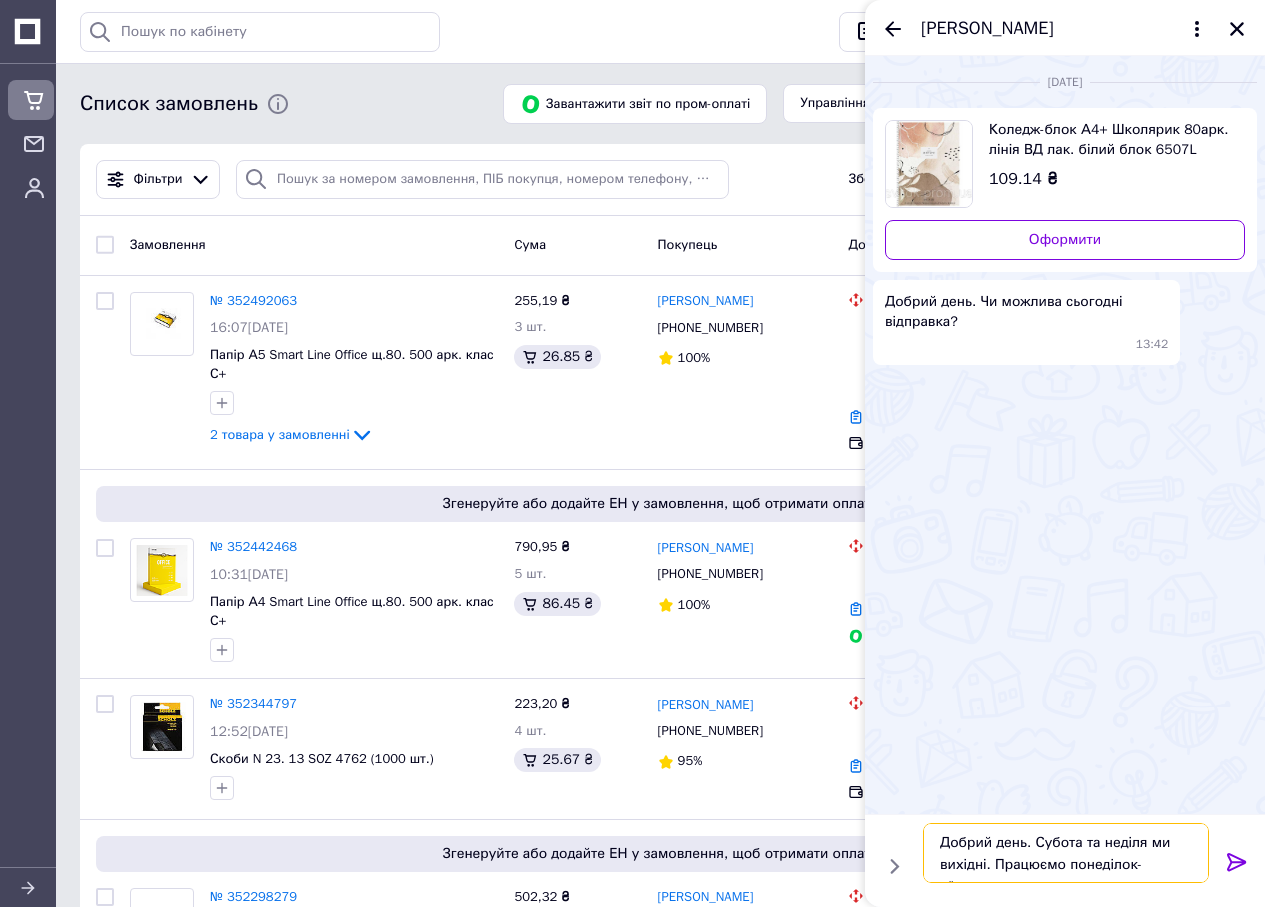 scroll, scrollTop: 14, scrollLeft: 0, axis: vertical 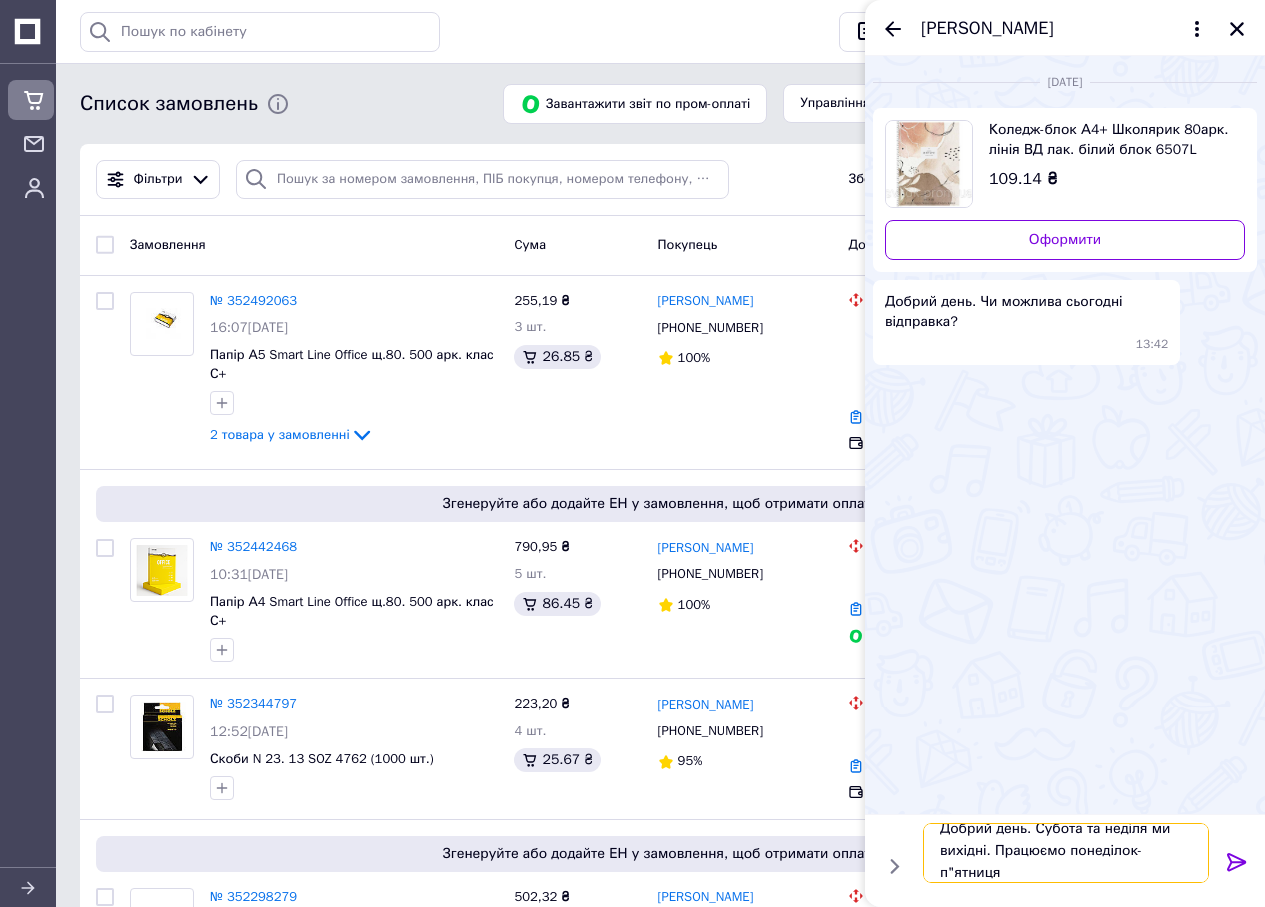 type on "Добрий день. Субота та неділя ми вихідні. Працюємо понеділок-п"ятниця." 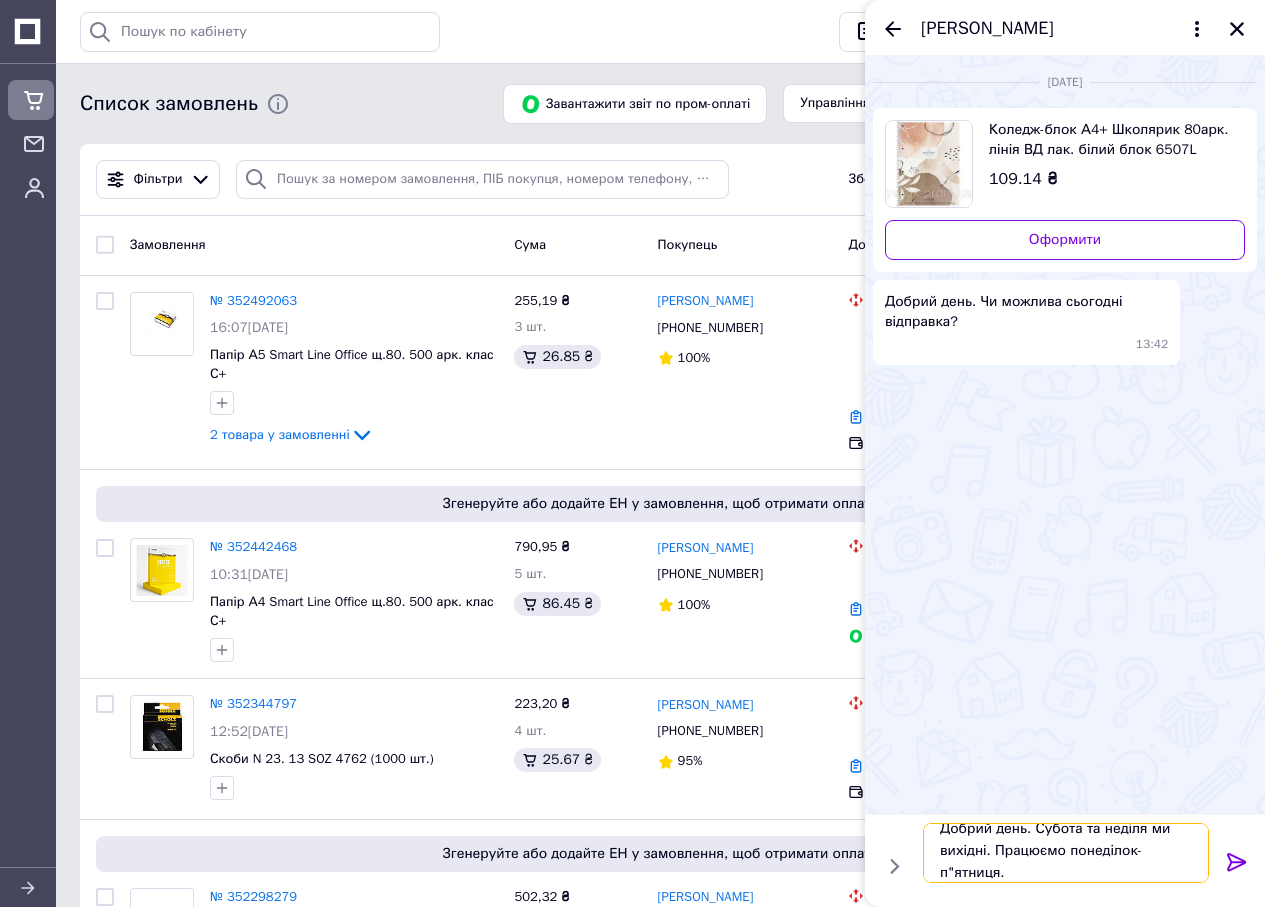 scroll, scrollTop: 2, scrollLeft: 0, axis: vertical 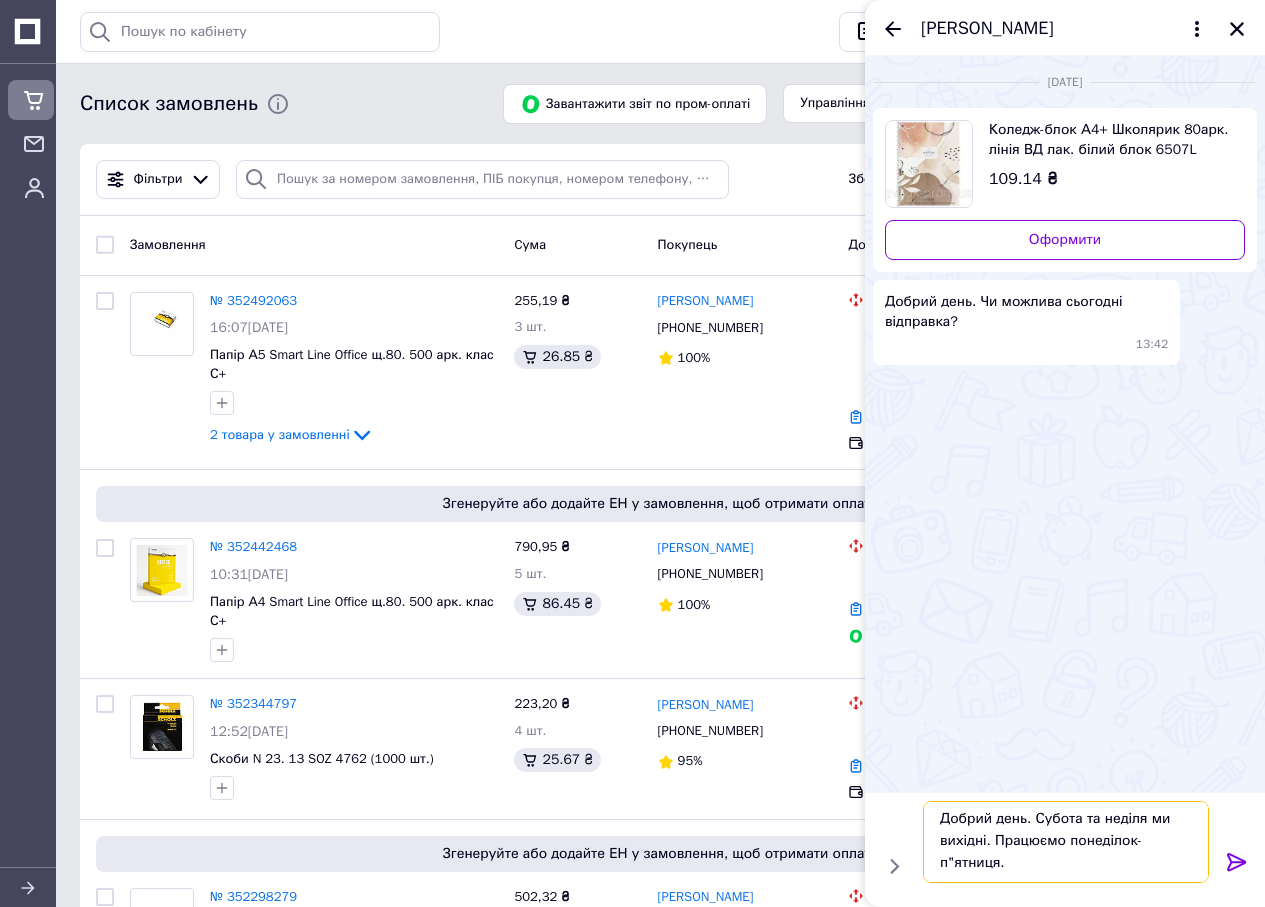 type 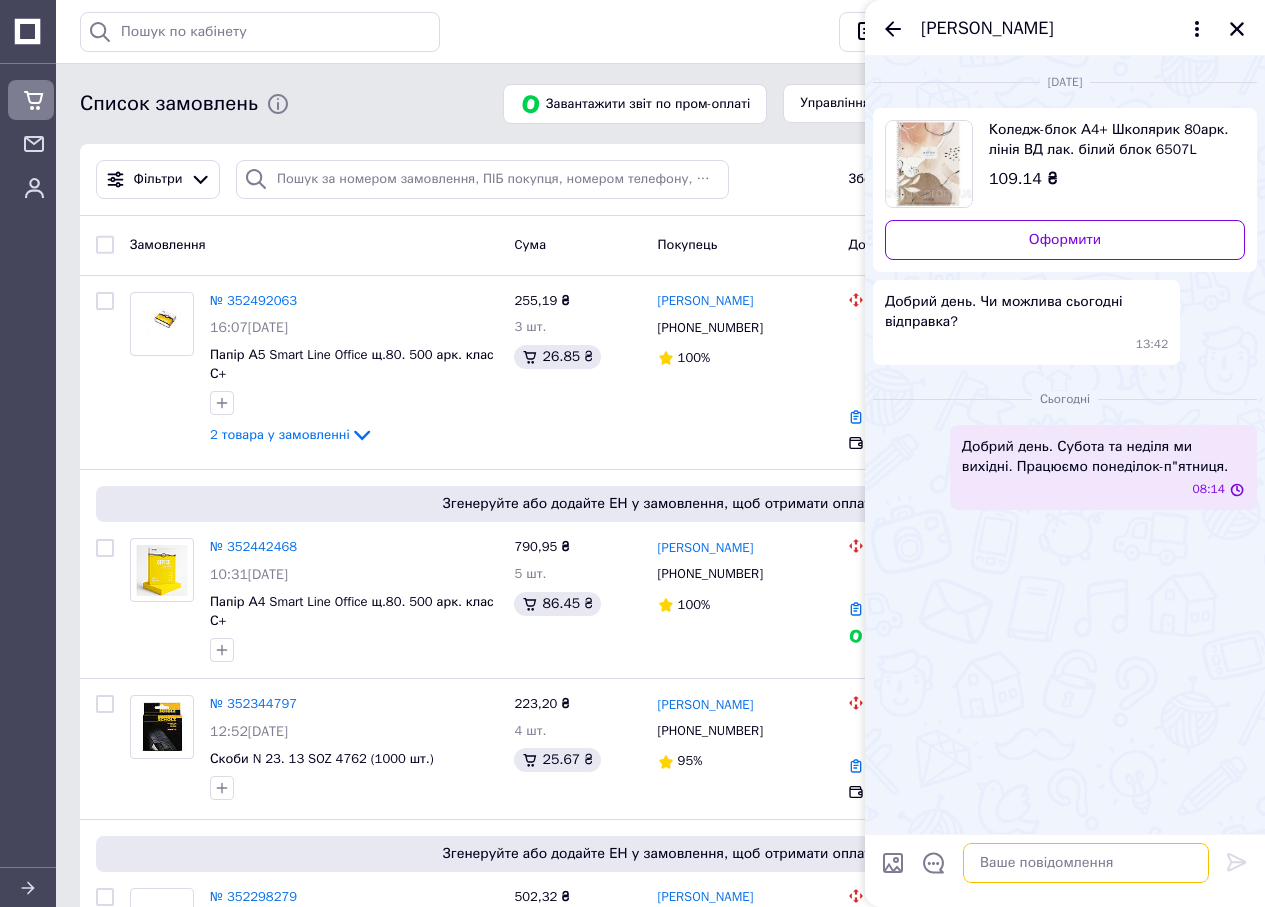 scroll, scrollTop: 0, scrollLeft: 0, axis: both 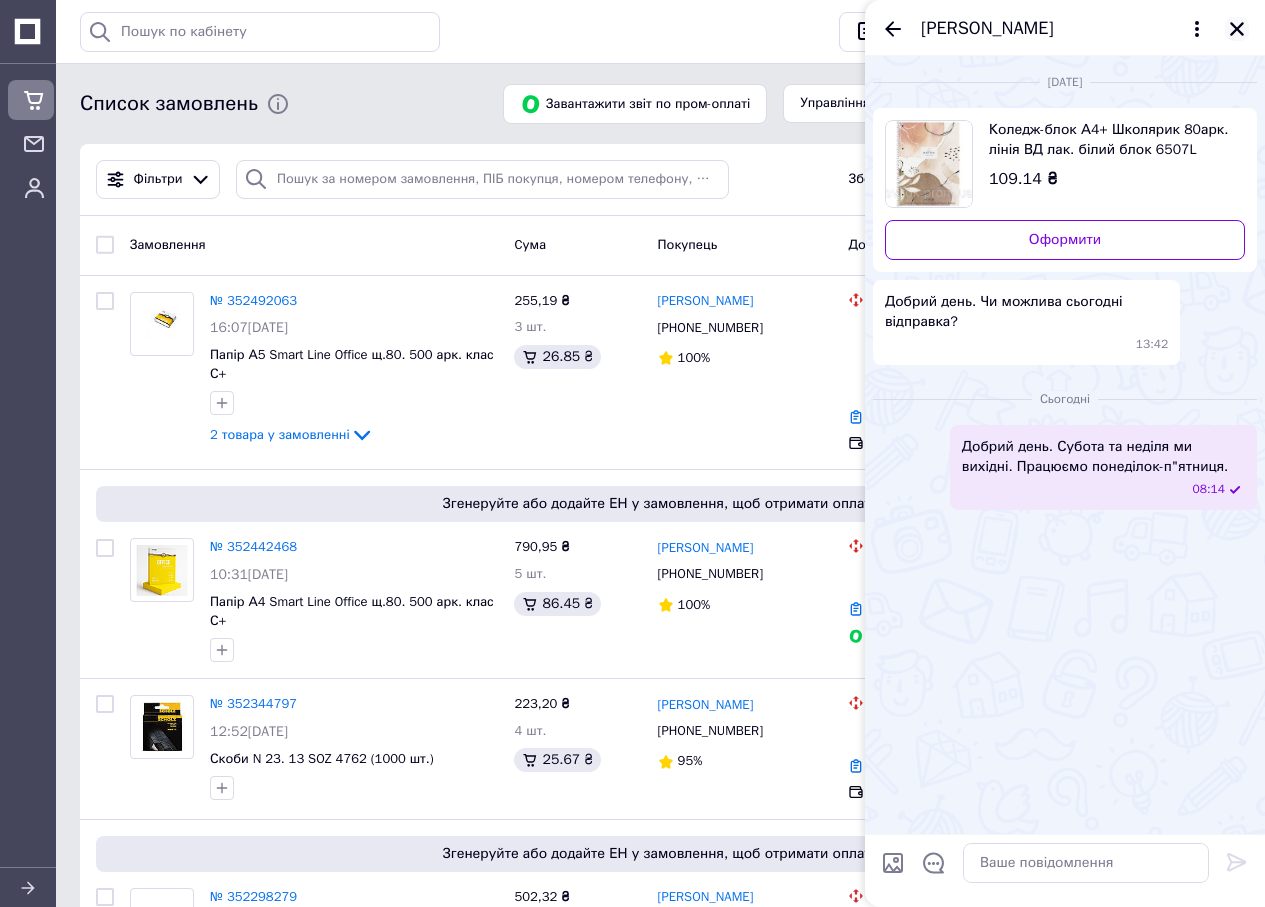 click 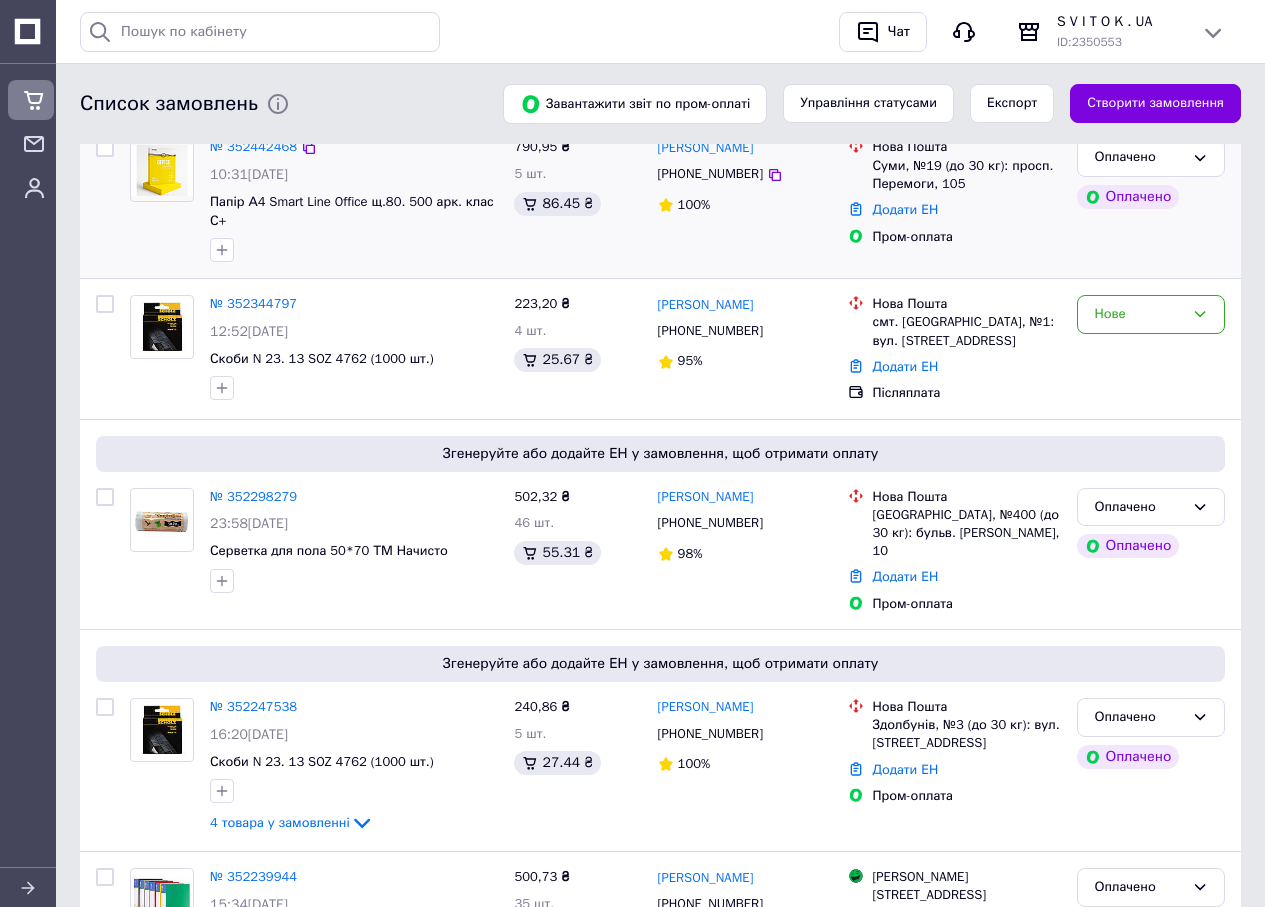 scroll, scrollTop: 700, scrollLeft: 0, axis: vertical 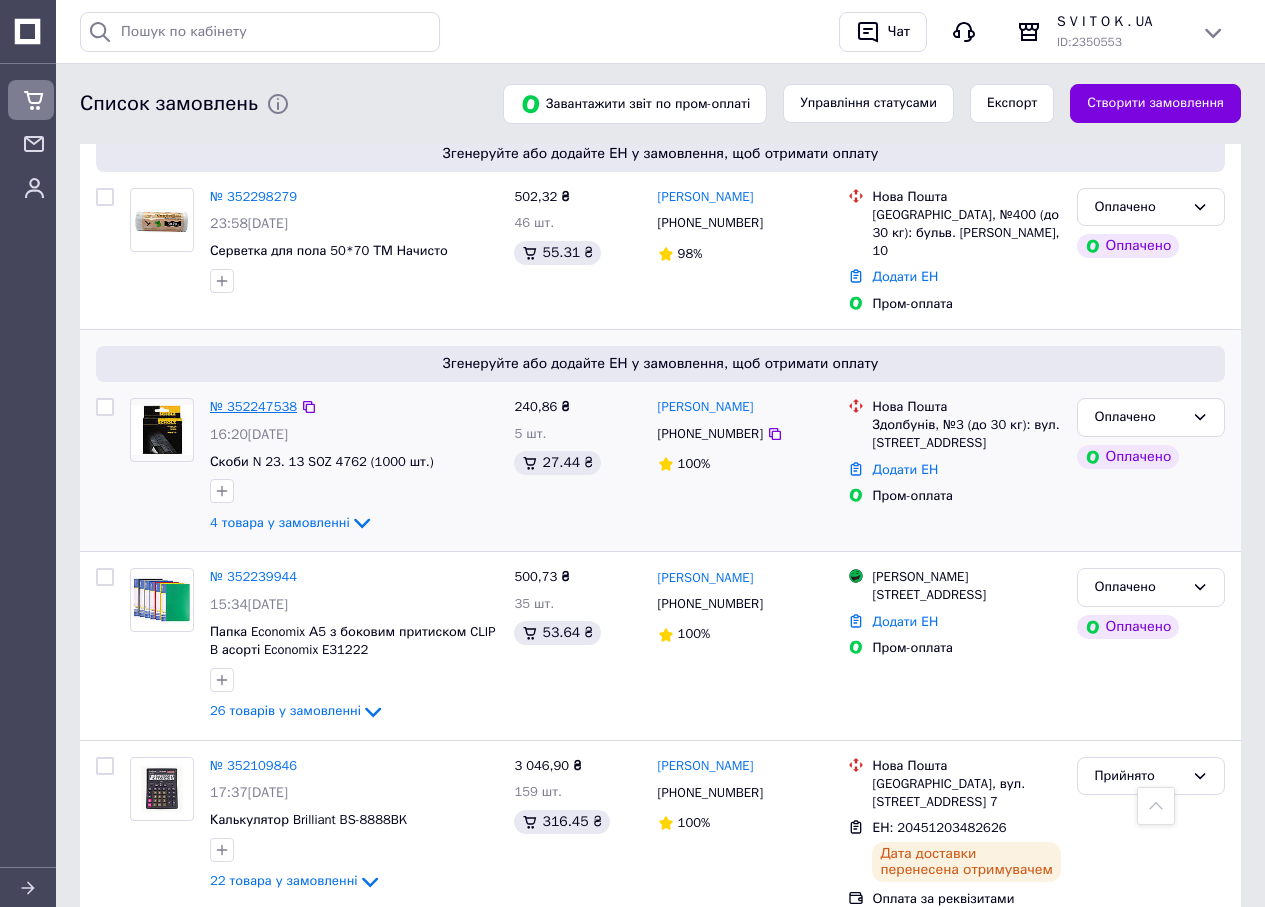 click on "№ 352247538" at bounding box center [253, 406] 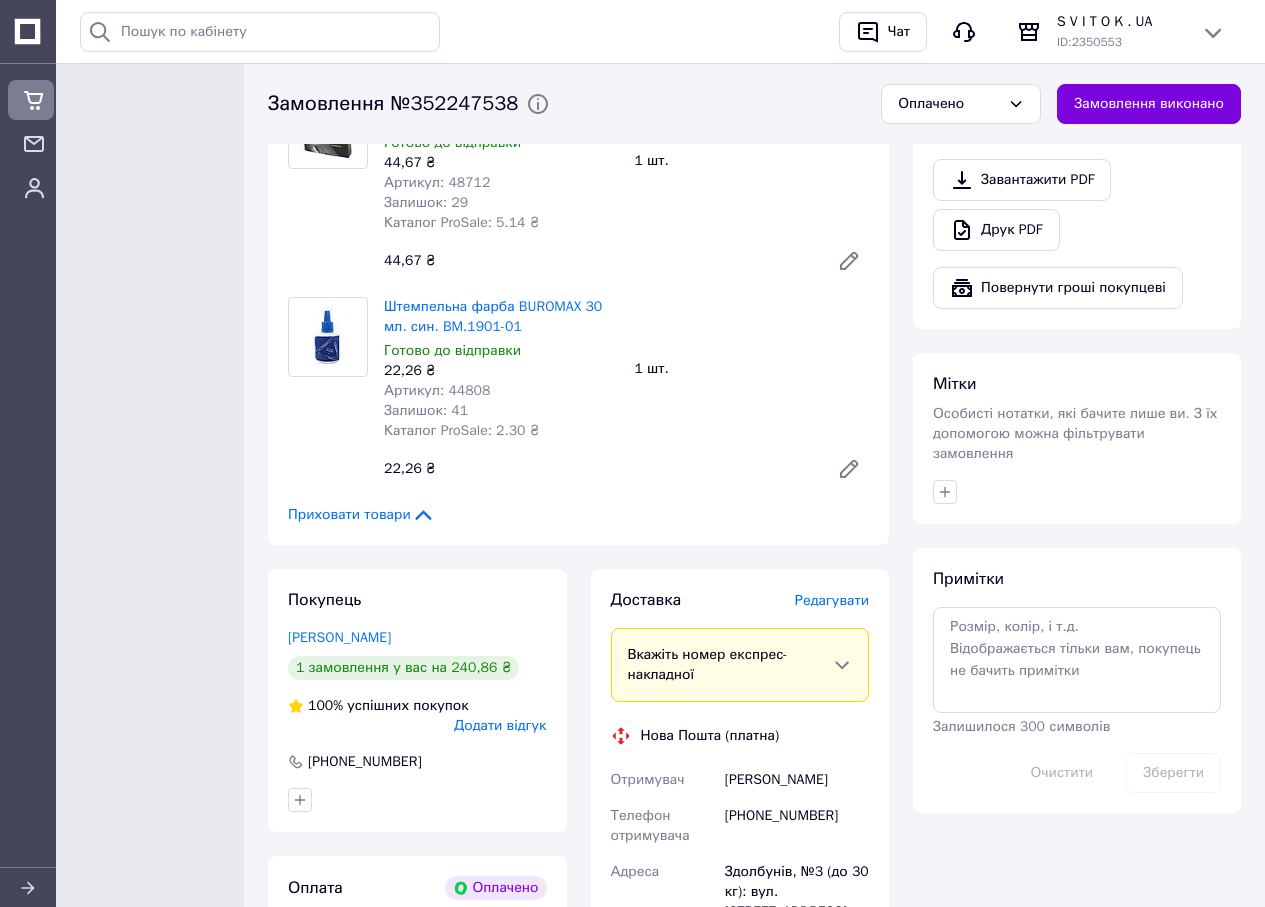 scroll, scrollTop: 1000, scrollLeft: 0, axis: vertical 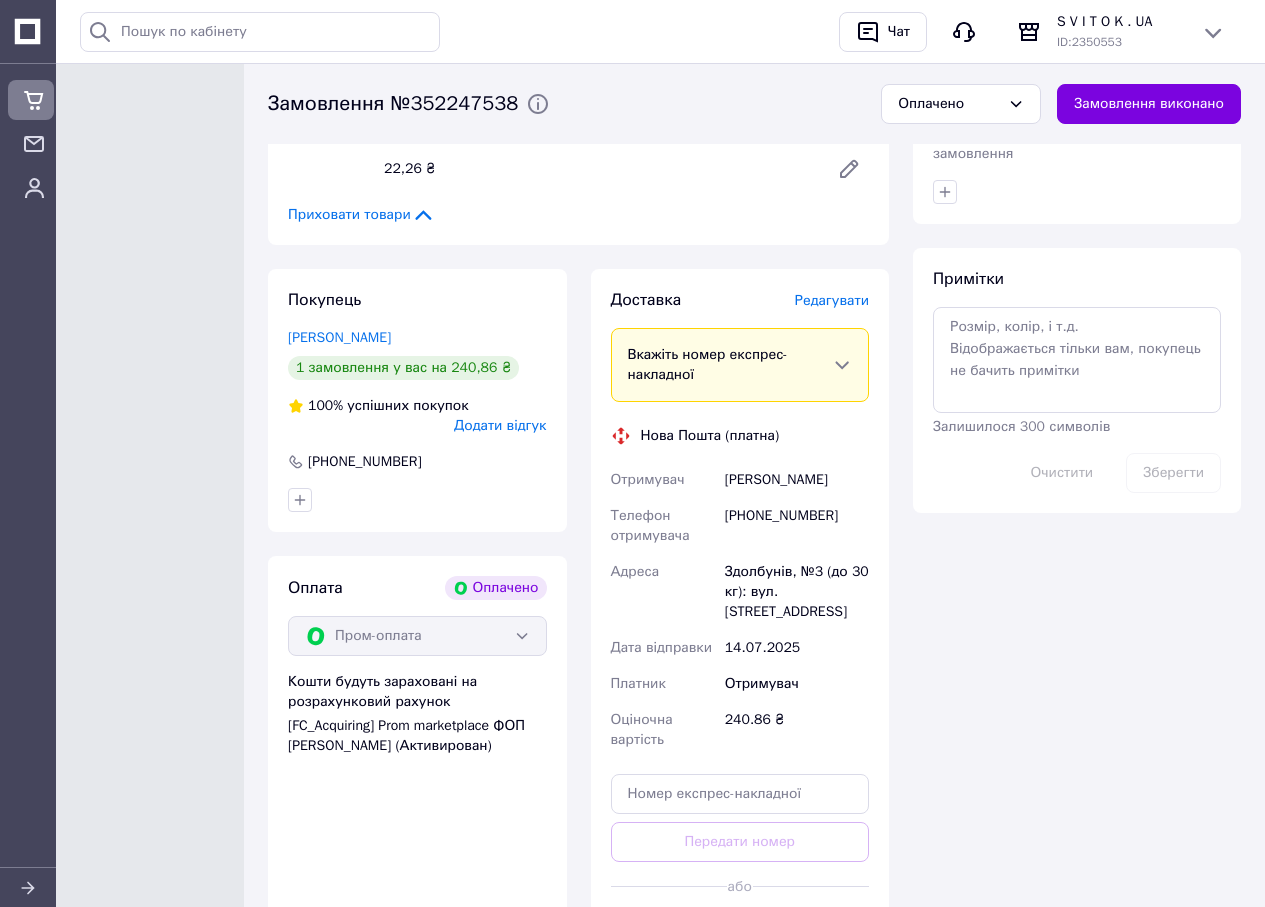 click on "Згенерувати ЕН" at bounding box center (740, 931) 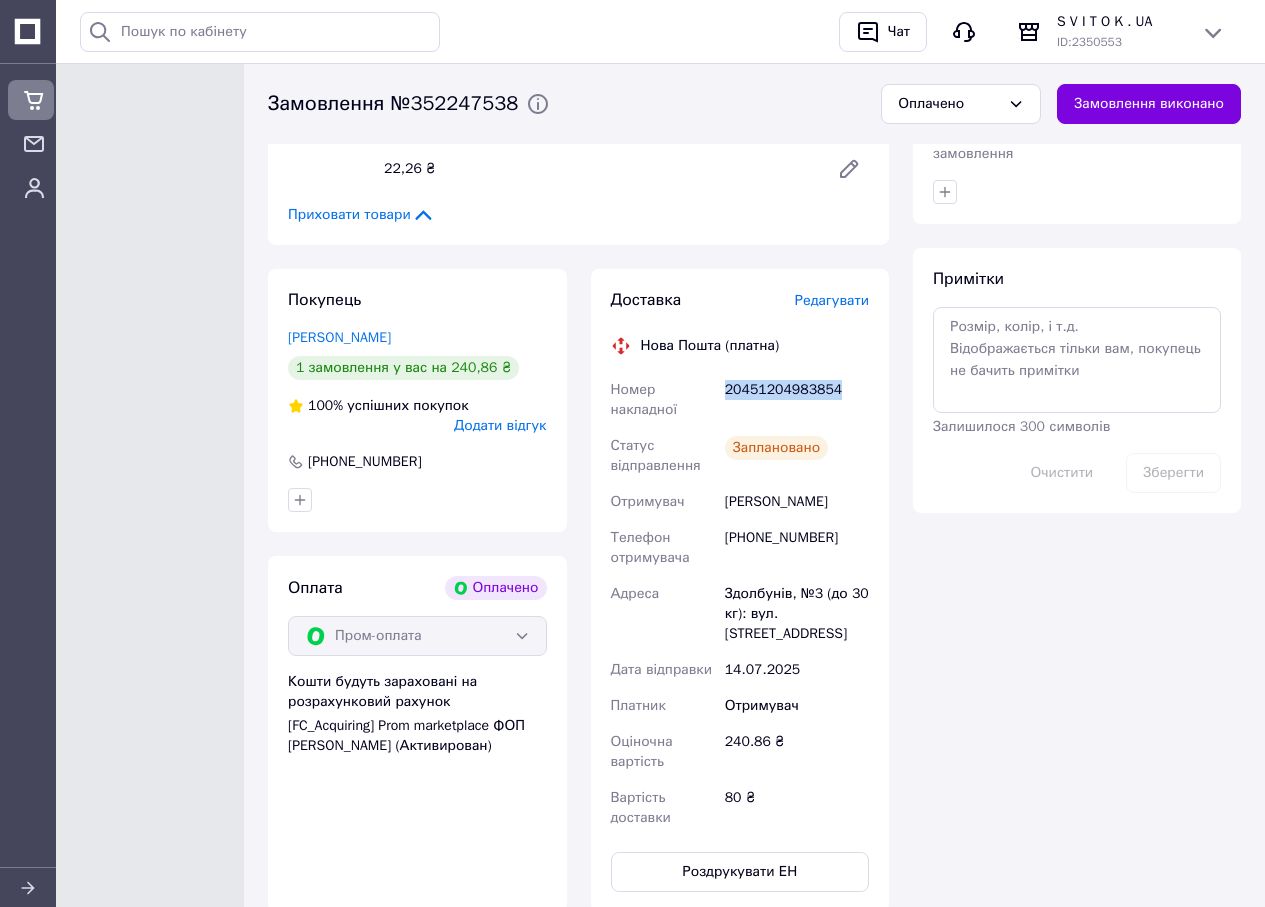 drag, startPoint x: 850, startPoint y: 327, endPoint x: 725, endPoint y: 332, distance: 125.09996 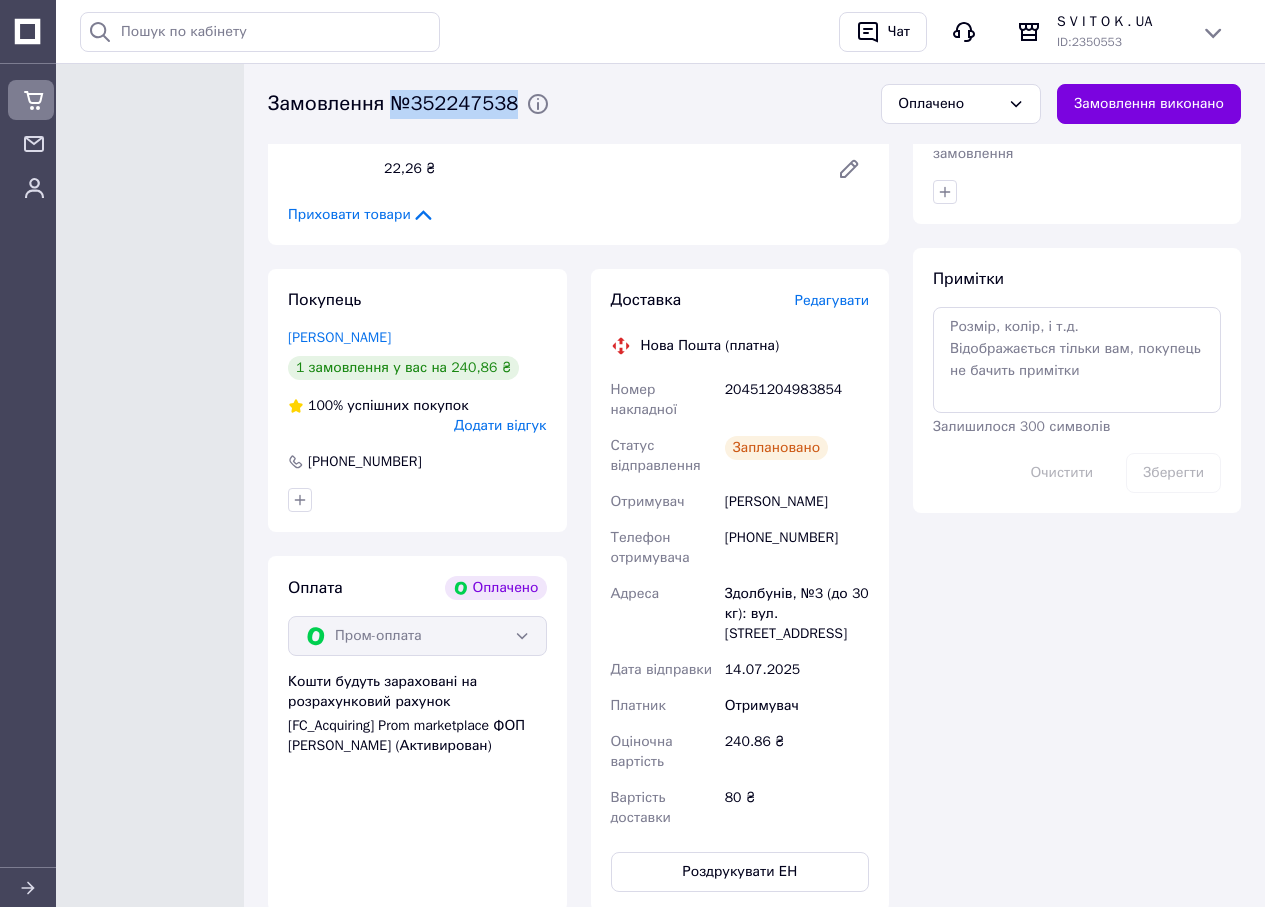 drag, startPoint x: 393, startPoint y: 100, endPoint x: 519, endPoint y: 104, distance: 126.06348 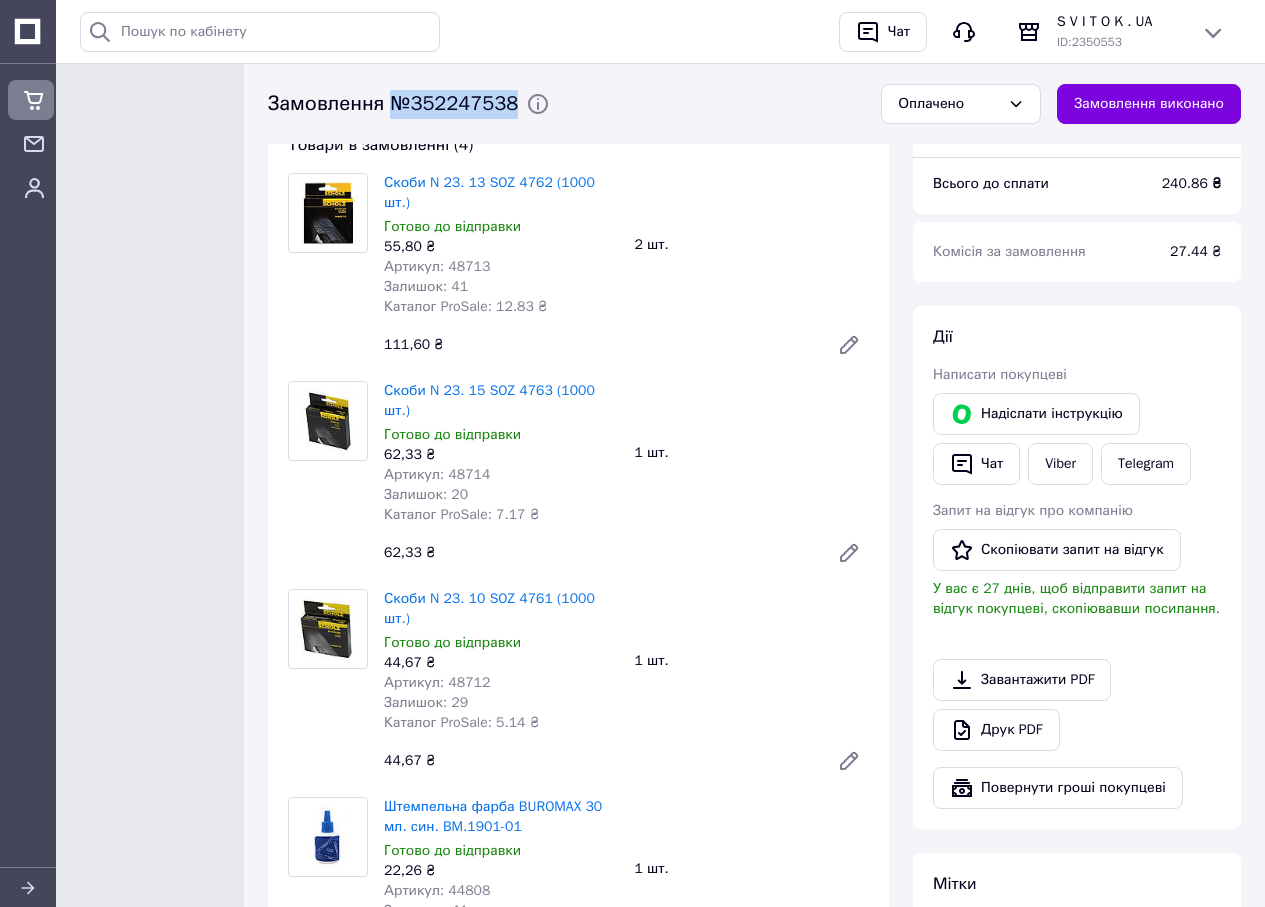scroll, scrollTop: 0, scrollLeft: 0, axis: both 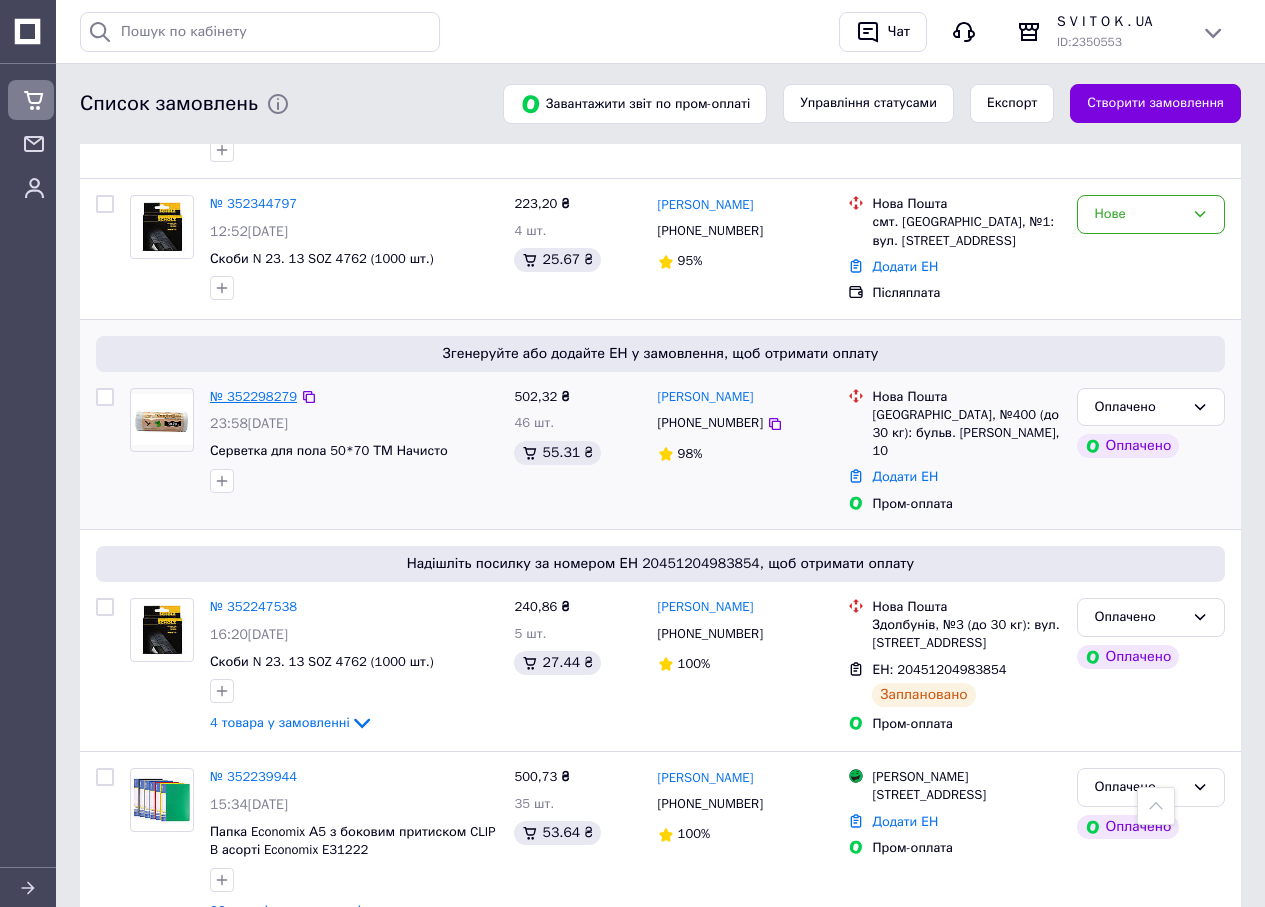 click on "№ 352298279" at bounding box center [253, 396] 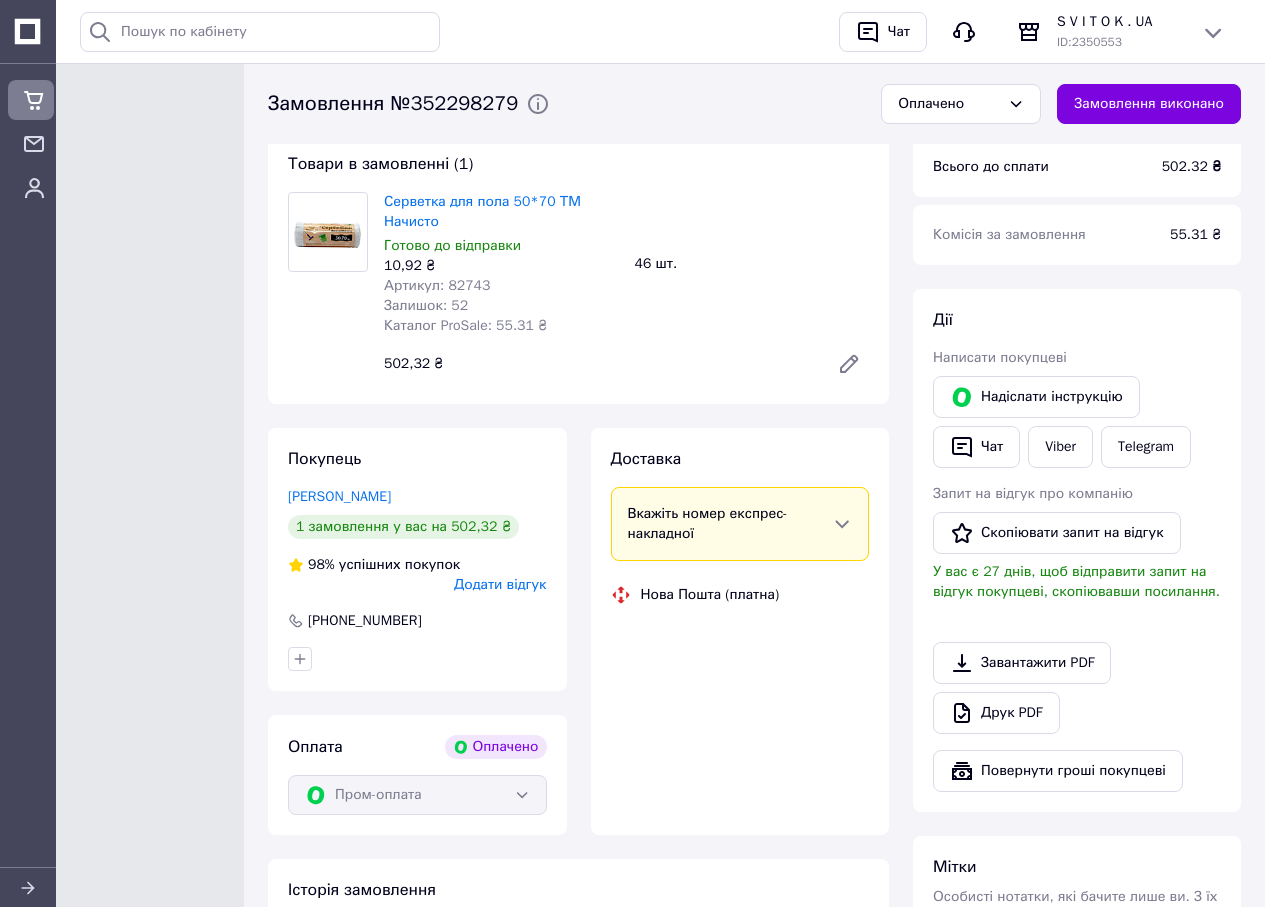 scroll, scrollTop: 500, scrollLeft: 0, axis: vertical 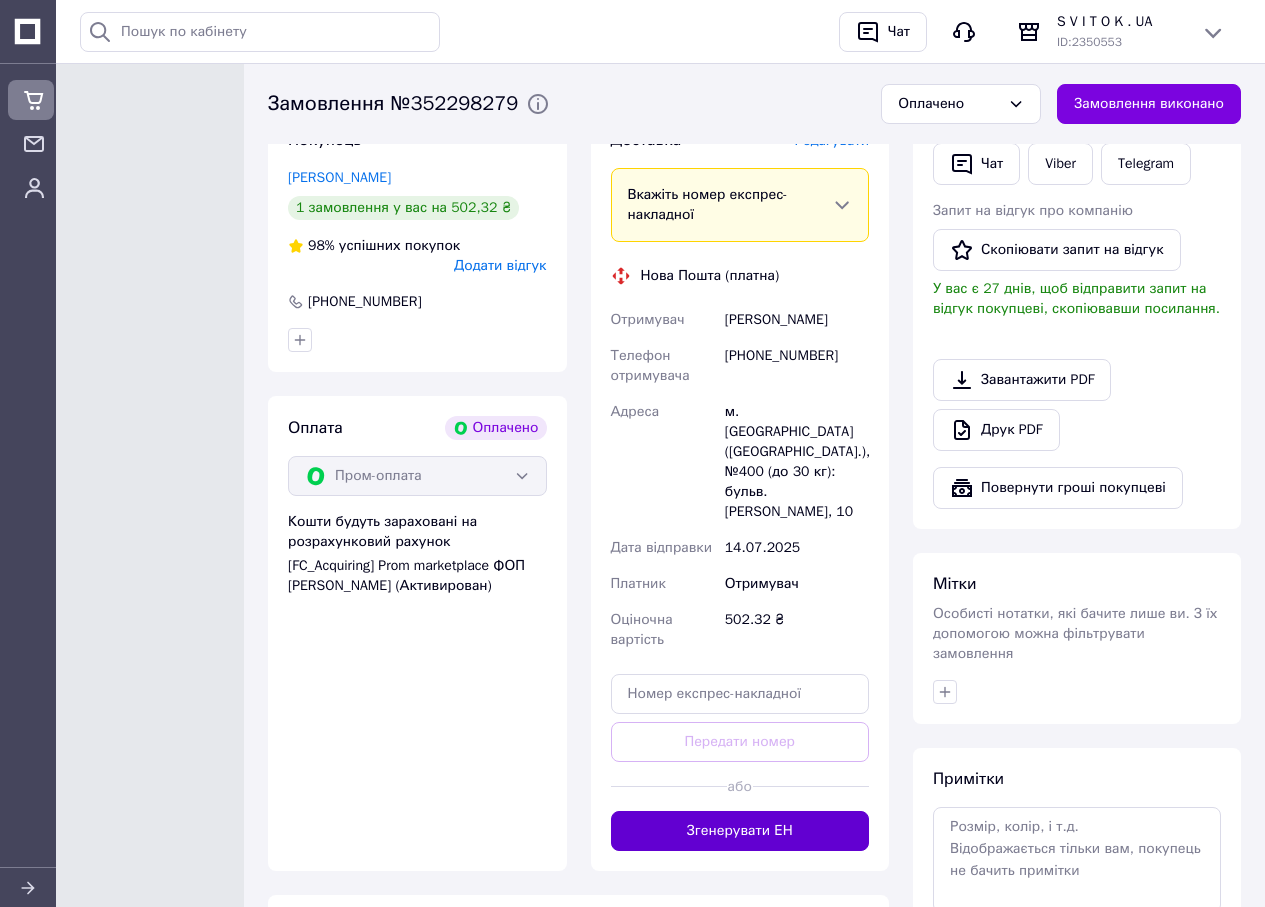 click on "Згенерувати ЕН" at bounding box center (740, 831) 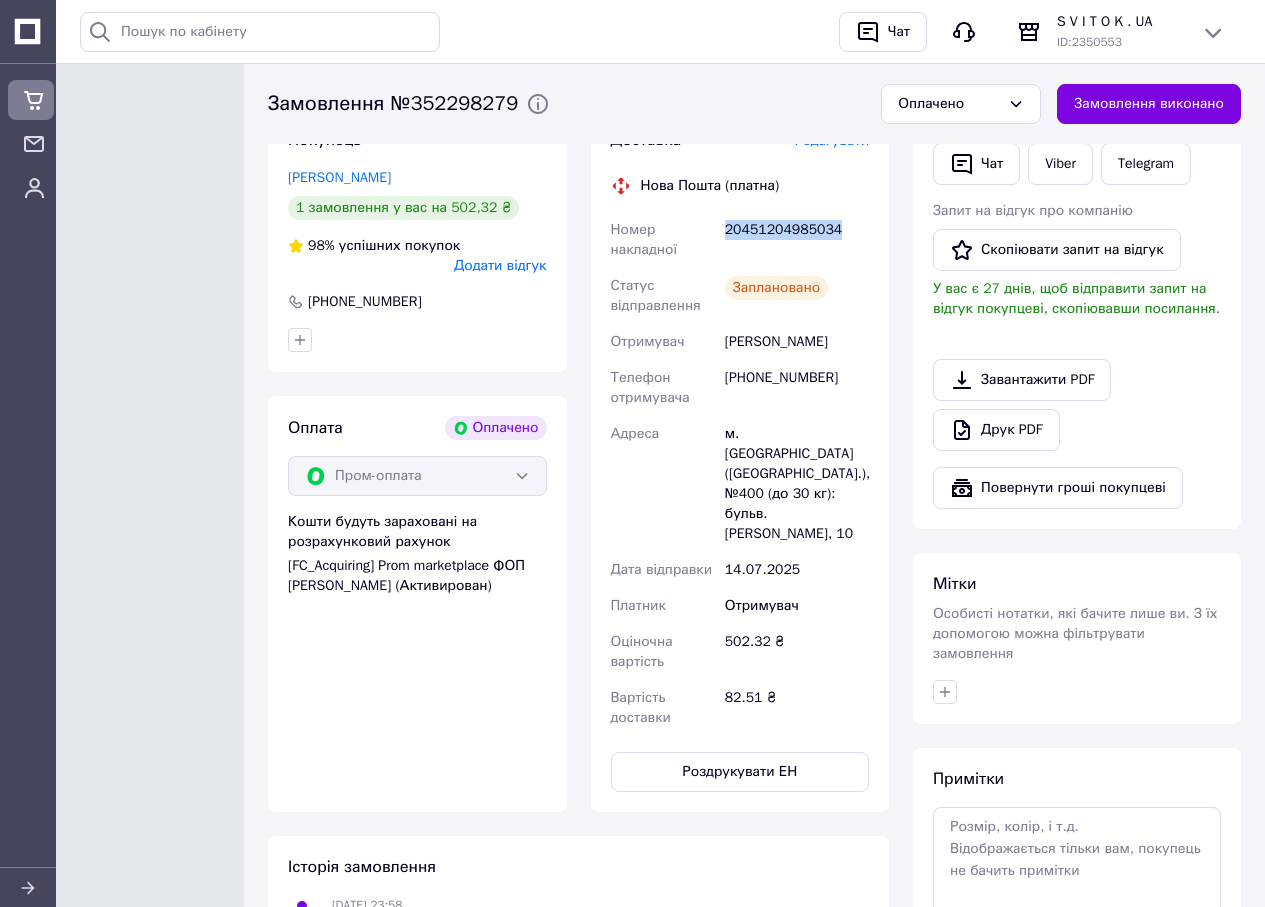 drag, startPoint x: 847, startPoint y: 222, endPoint x: 723, endPoint y: 230, distance: 124.2578 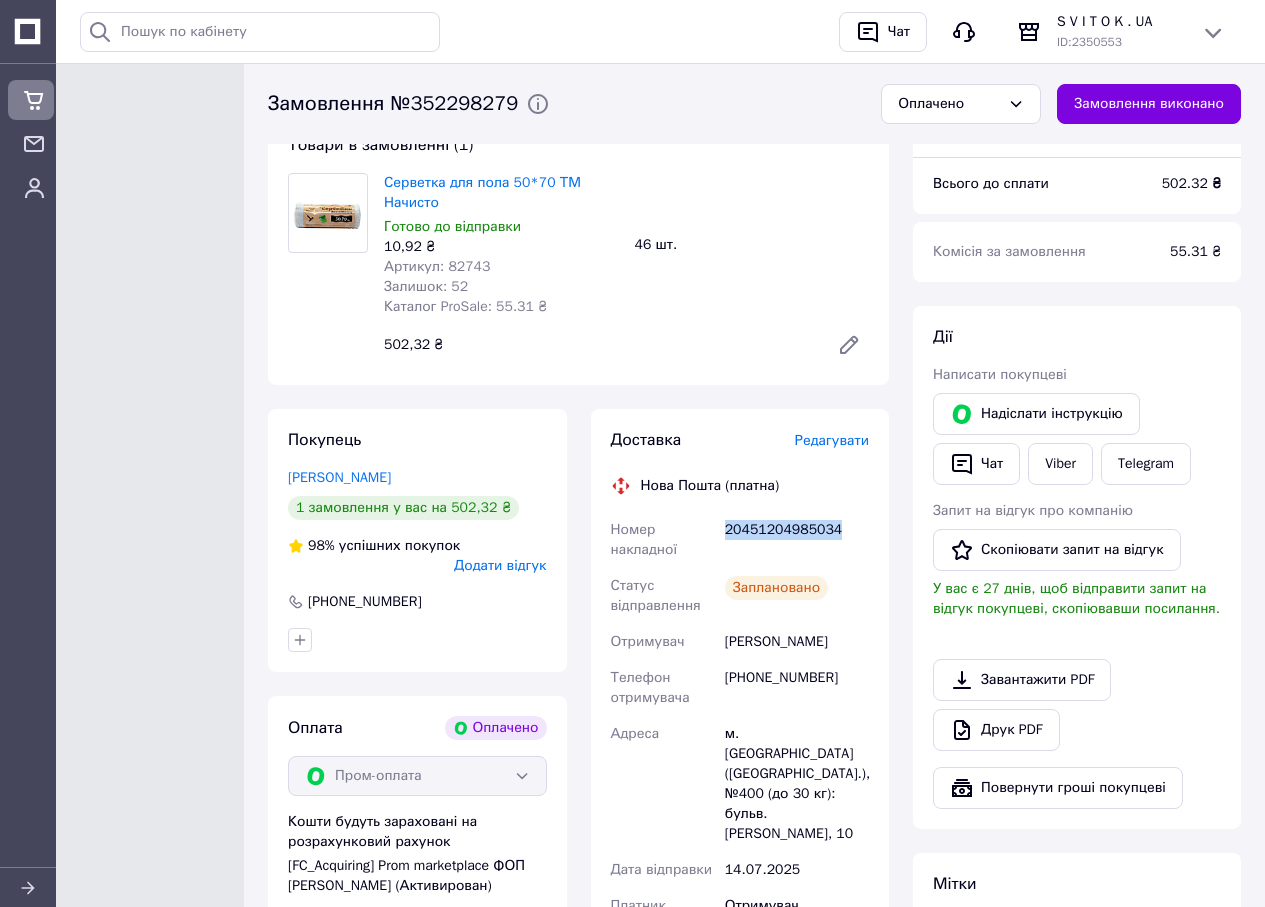 scroll, scrollTop: 100, scrollLeft: 0, axis: vertical 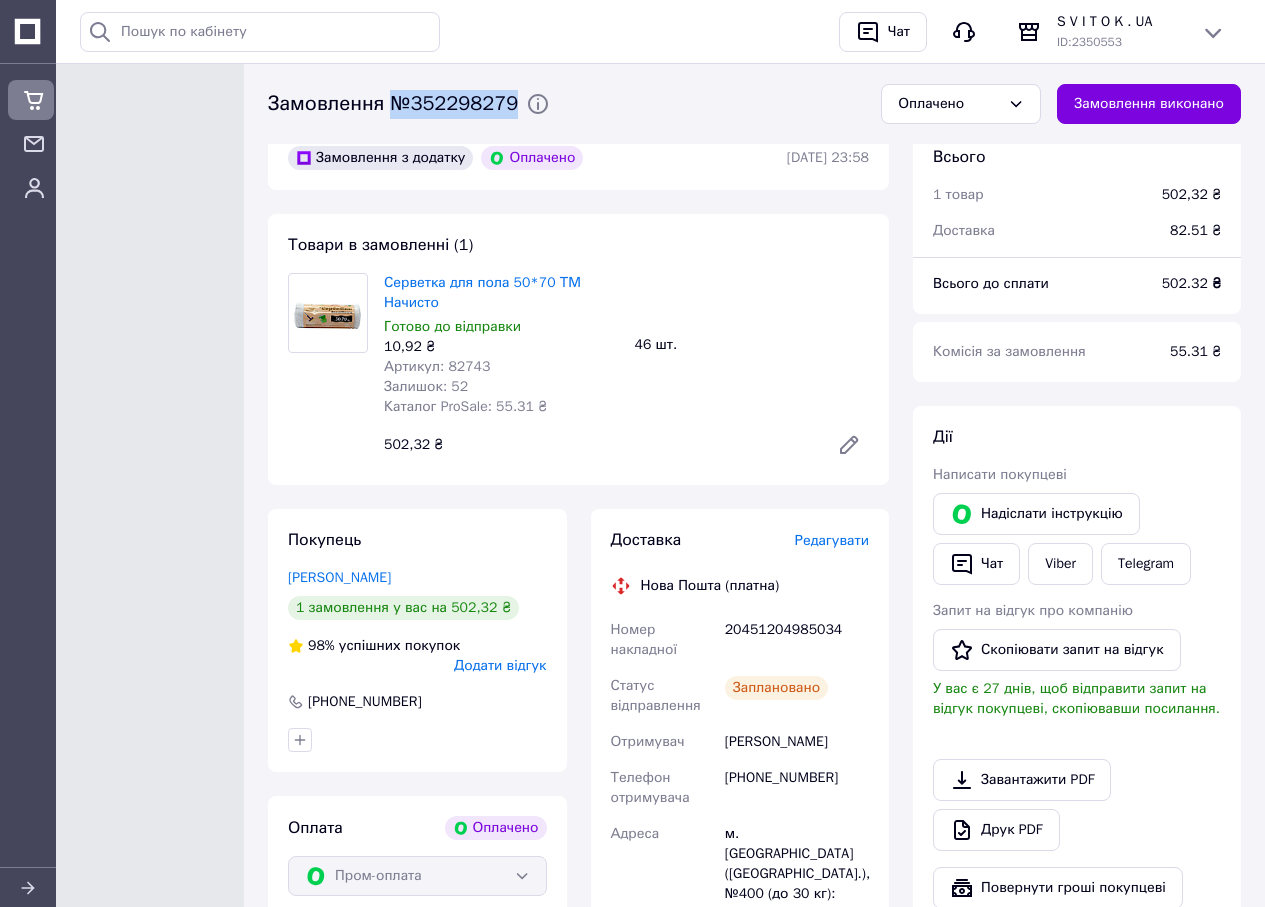 drag, startPoint x: 393, startPoint y: 101, endPoint x: 516, endPoint y: 108, distance: 123.19903 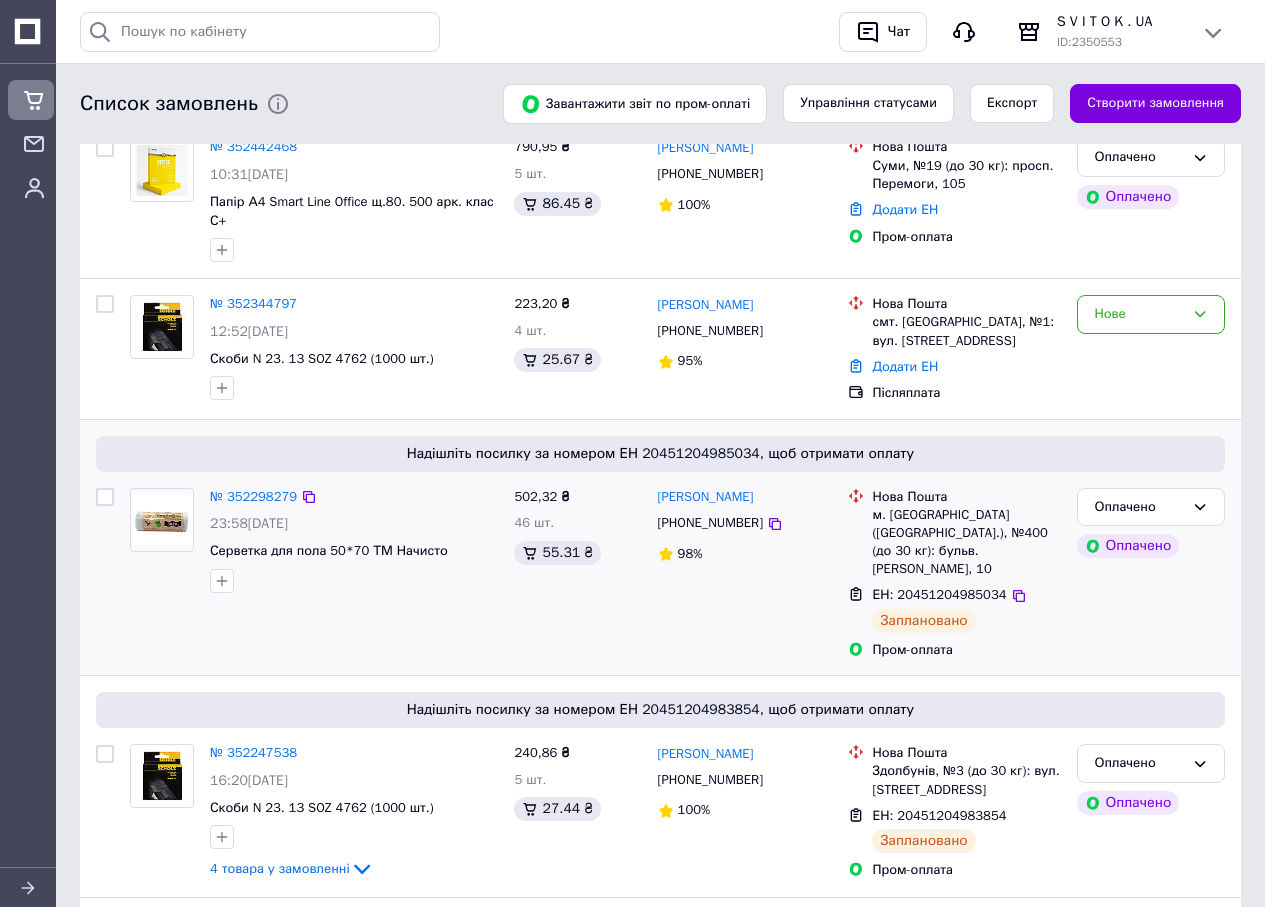 scroll, scrollTop: 200, scrollLeft: 0, axis: vertical 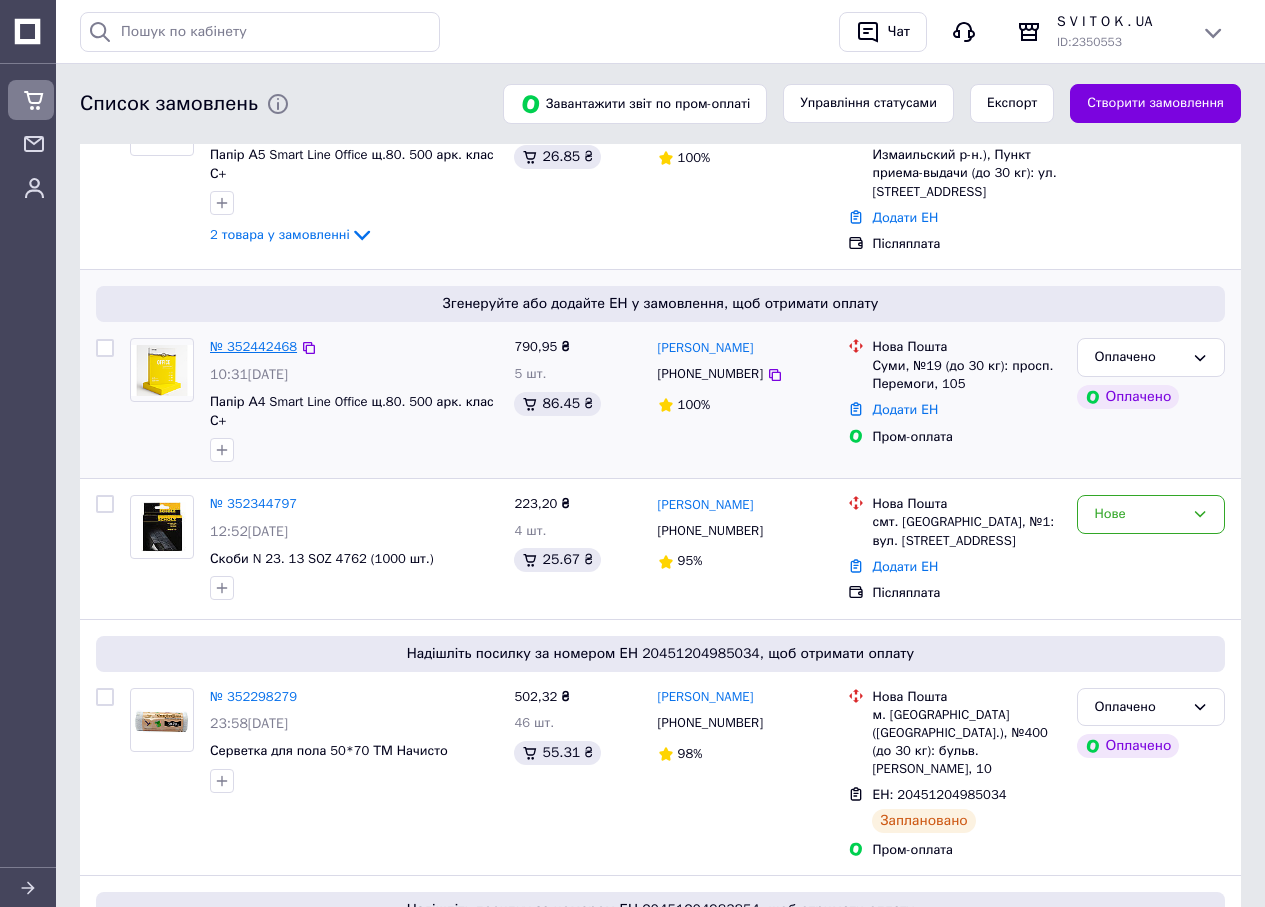 click on "№ 352442468" at bounding box center (253, 346) 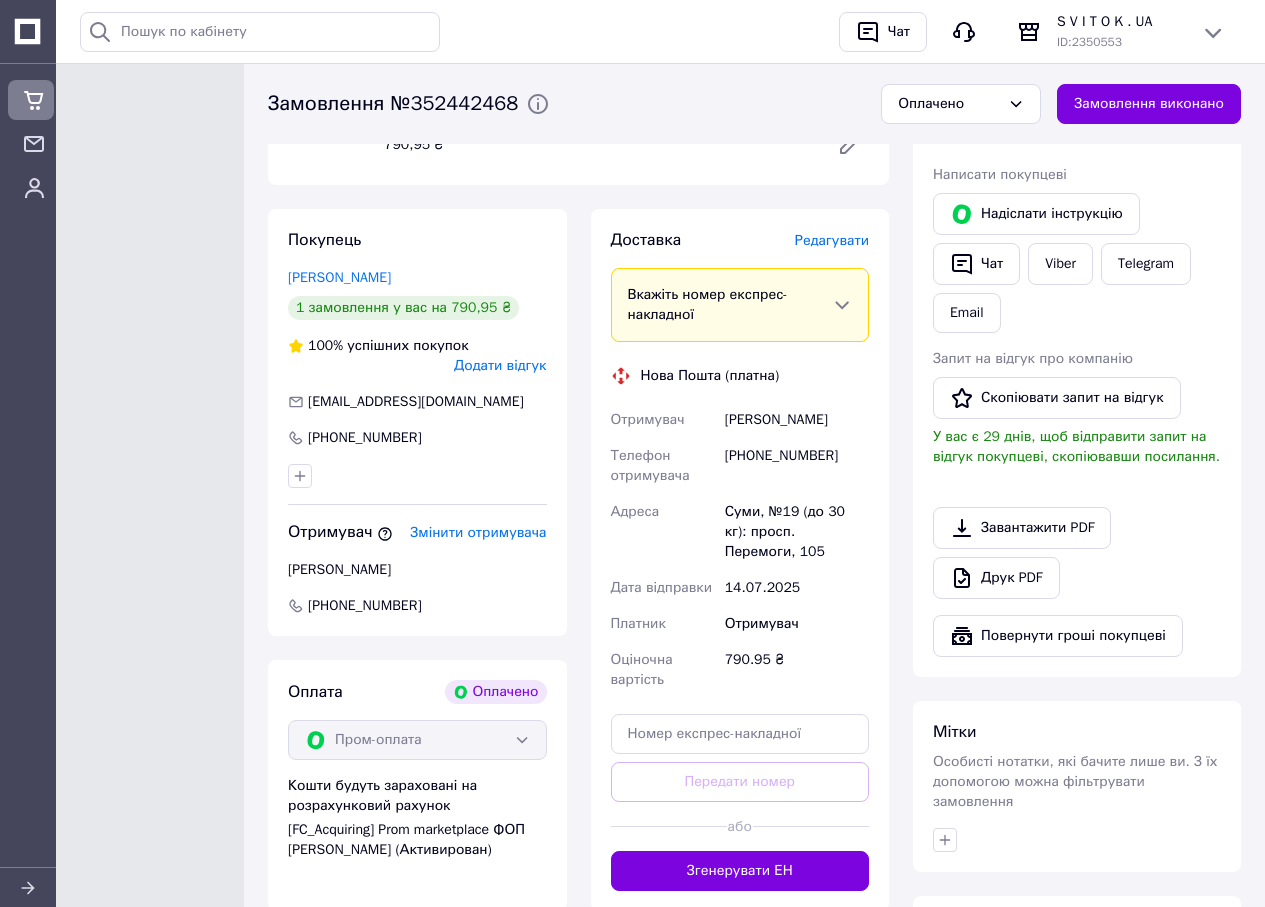 scroll, scrollTop: 500, scrollLeft: 0, axis: vertical 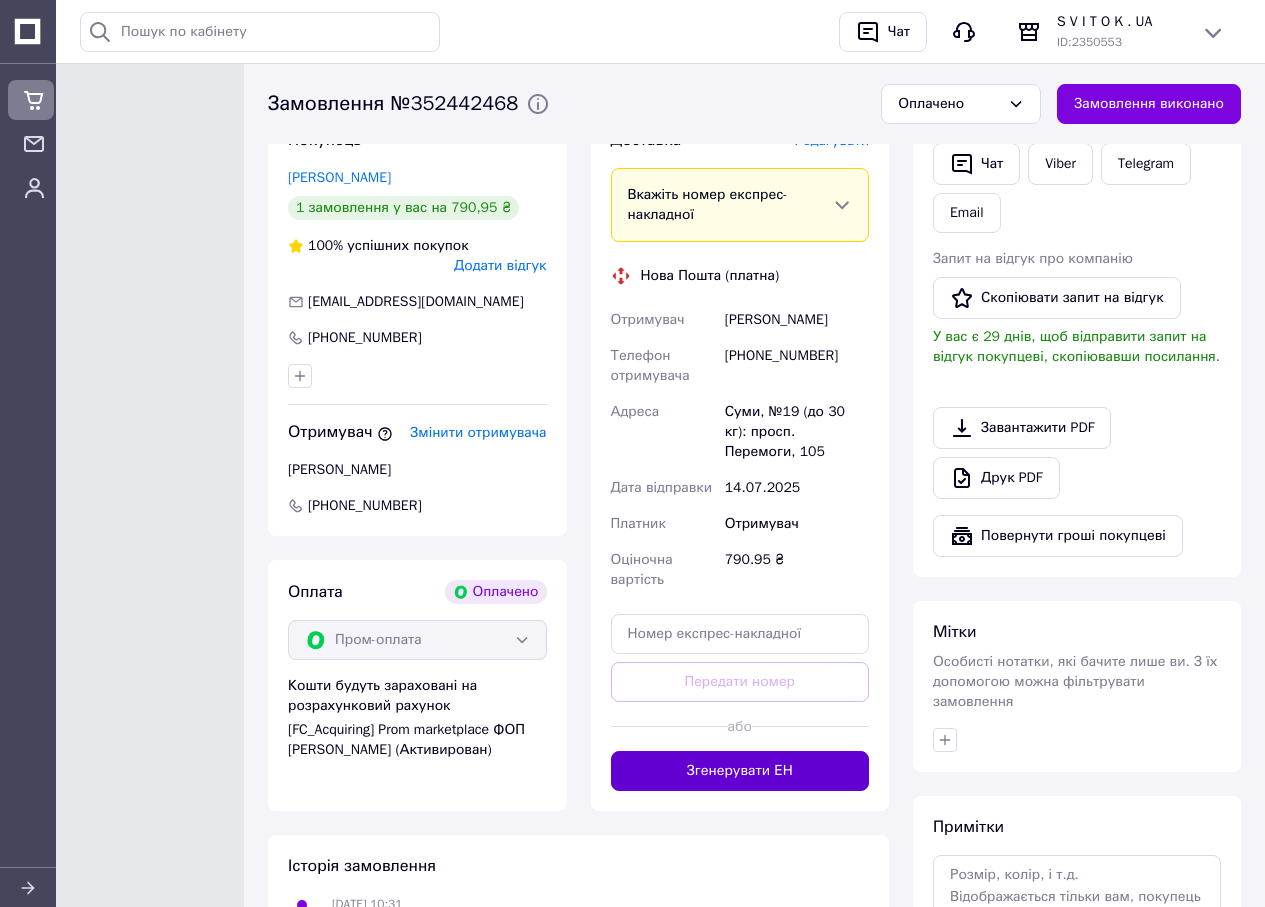 click on "Згенерувати ЕН" at bounding box center (740, 771) 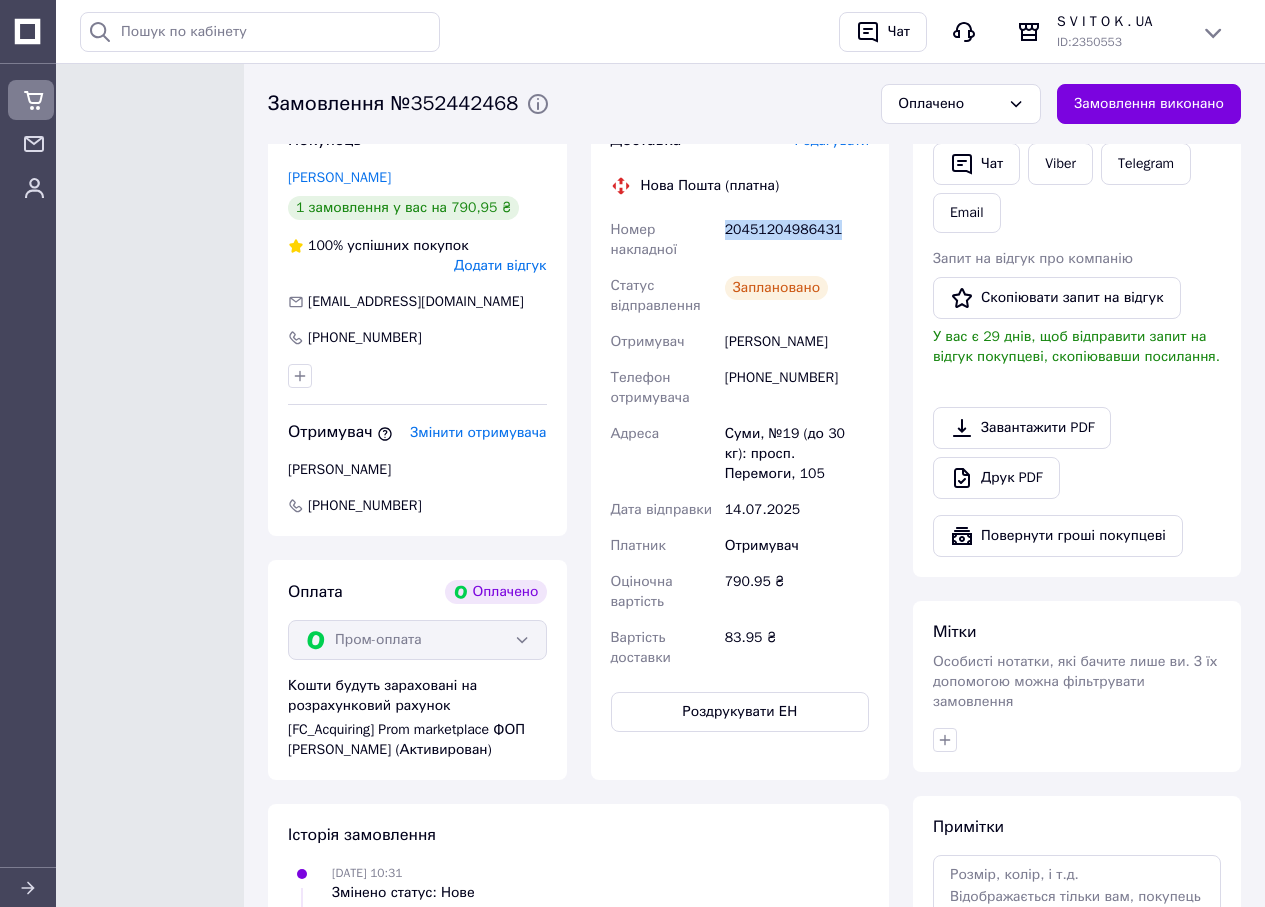 drag, startPoint x: 849, startPoint y: 225, endPoint x: 724, endPoint y: 230, distance: 125.09996 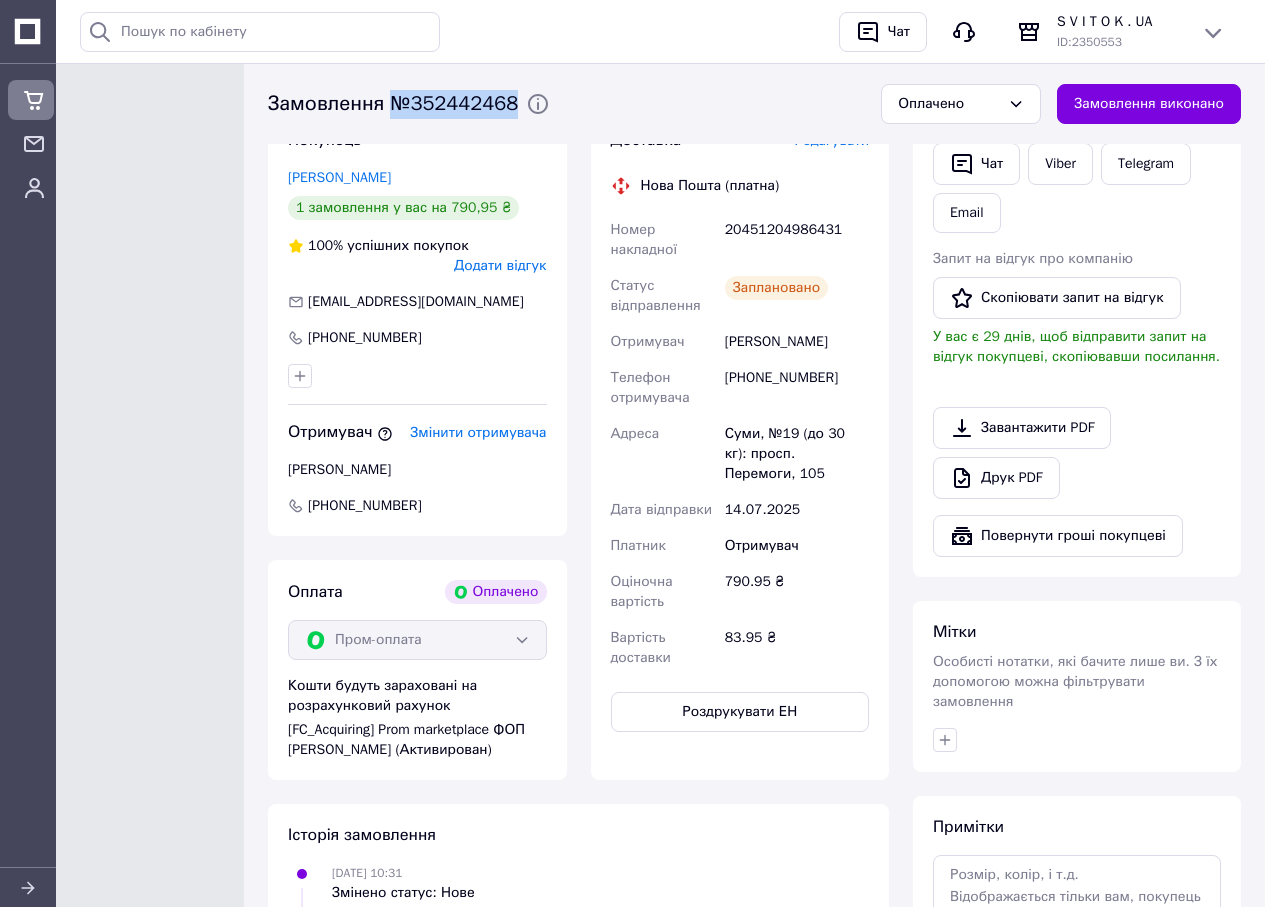 drag, startPoint x: 395, startPoint y: 99, endPoint x: 516, endPoint y: 102, distance: 121.037186 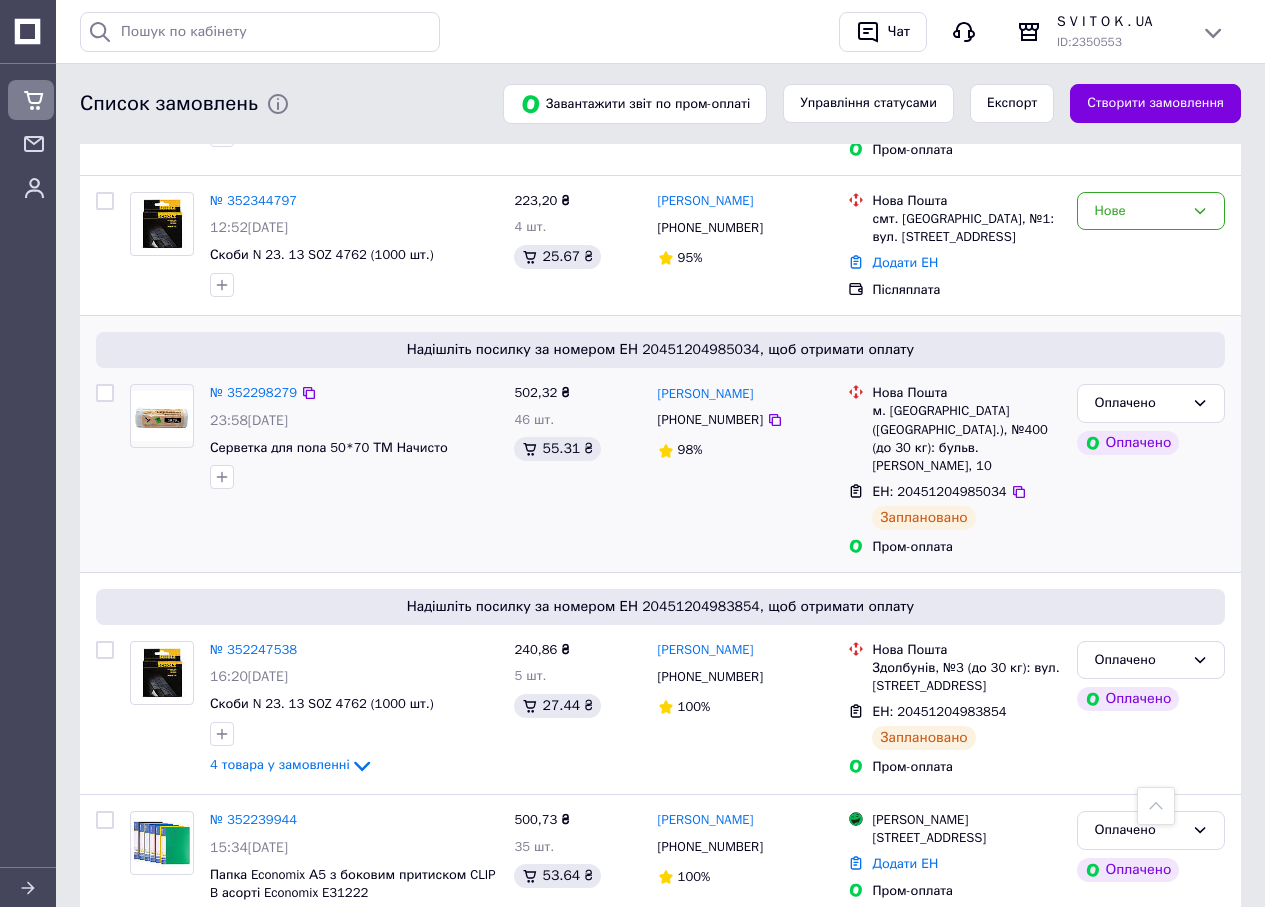 scroll, scrollTop: 815, scrollLeft: 0, axis: vertical 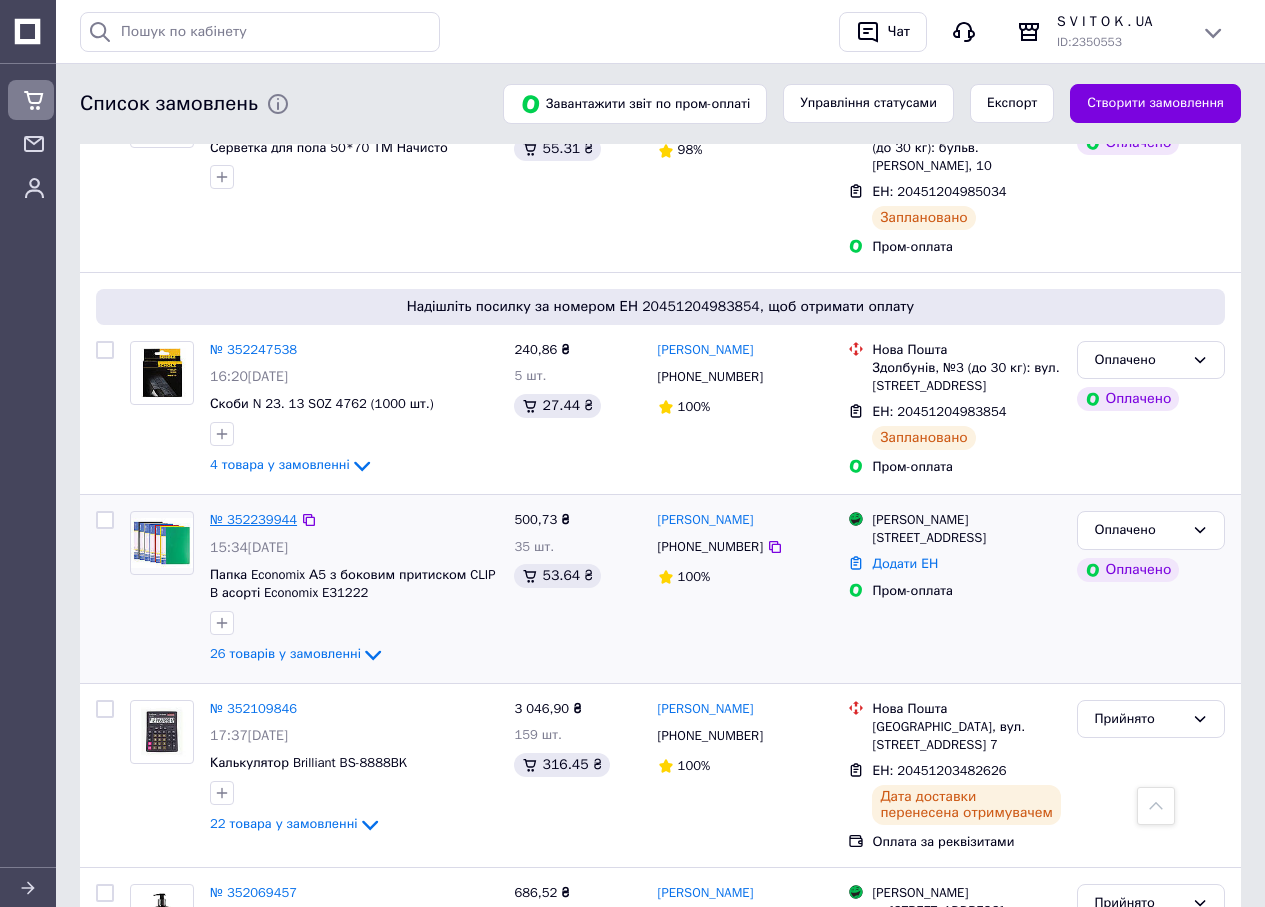 click on "№ 352239944" at bounding box center [253, 519] 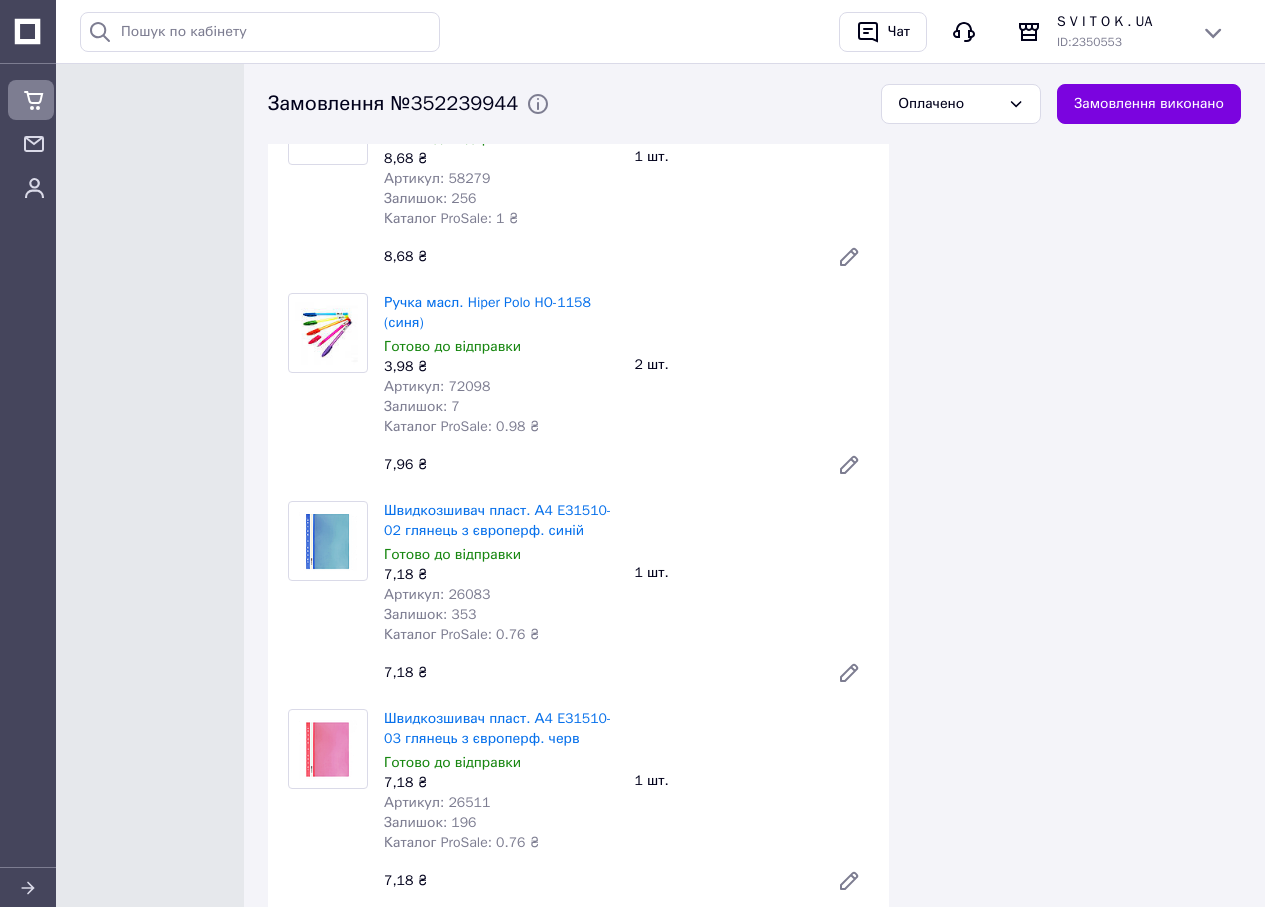 scroll, scrollTop: 2500, scrollLeft: 0, axis: vertical 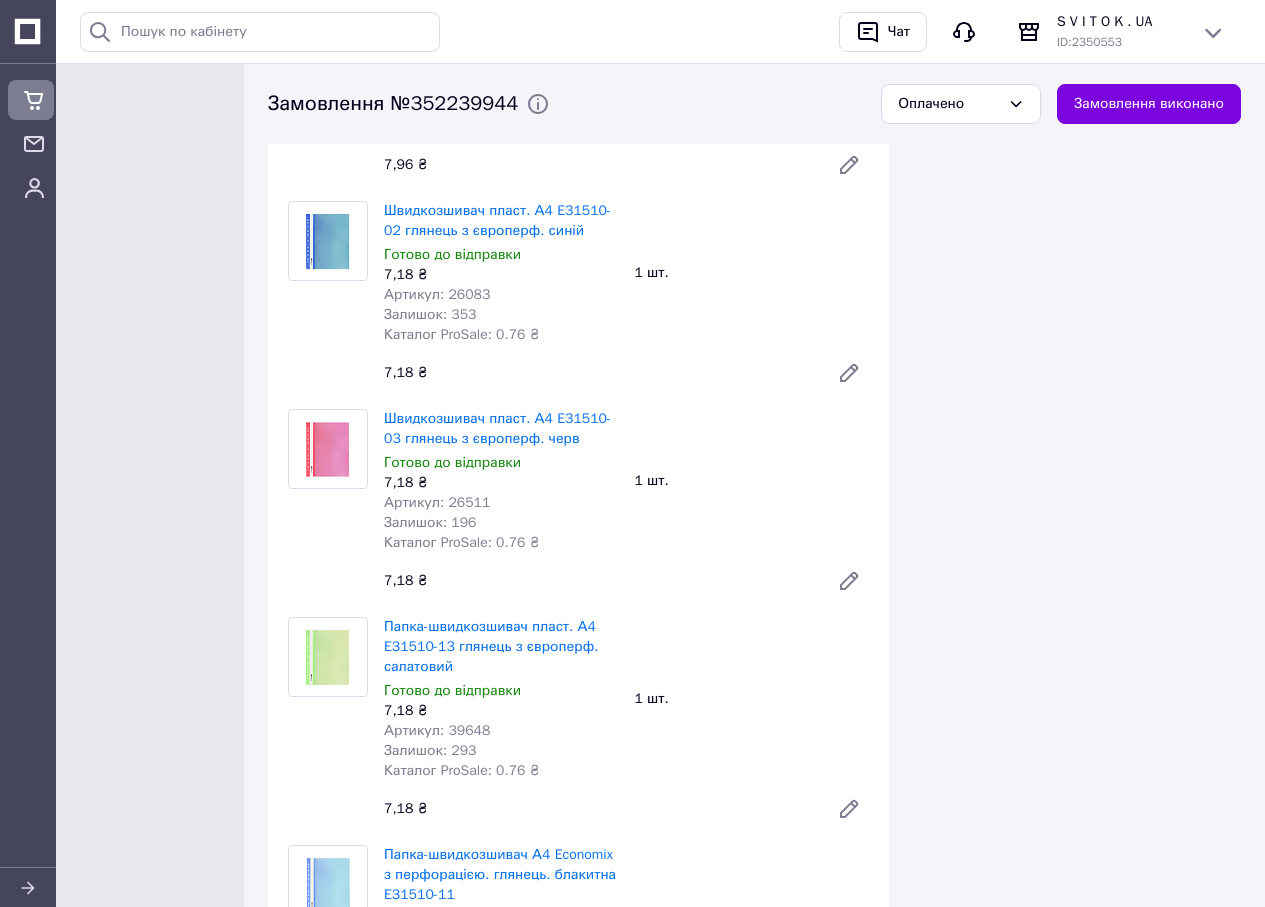 click on "Швидкозшивач пласт. А4 E31510-02 глянець з європерф. синій [PERSON_NAME] до відправки 7,18 ₴ Артикул: 26083 Залишок: 353 Каталог ProSale: 0.76 ₴" at bounding box center (501, 273) 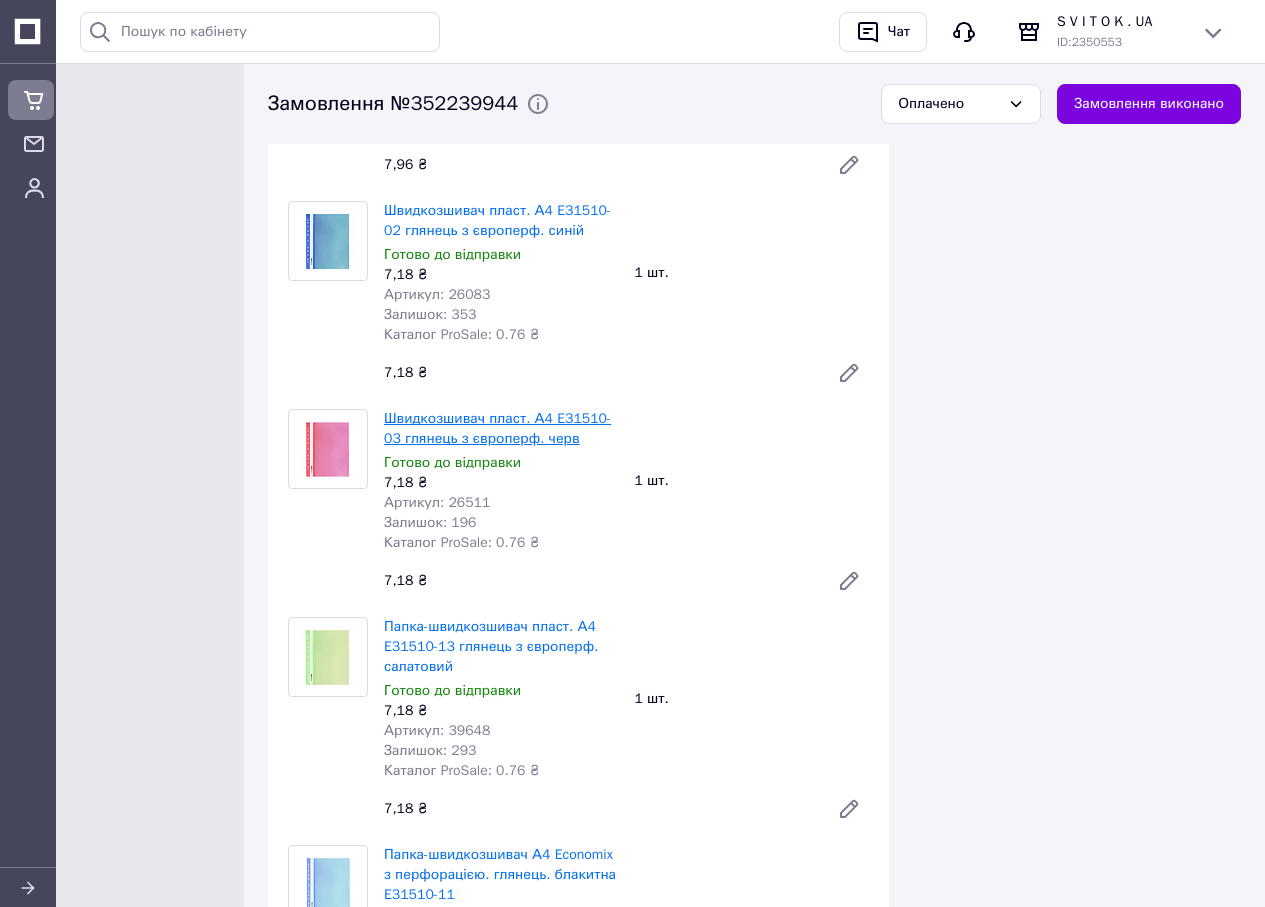 click on "Швидкозшивач пласт. А4 E31510-03 глянець з європерф. черв" at bounding box center [497, 428] 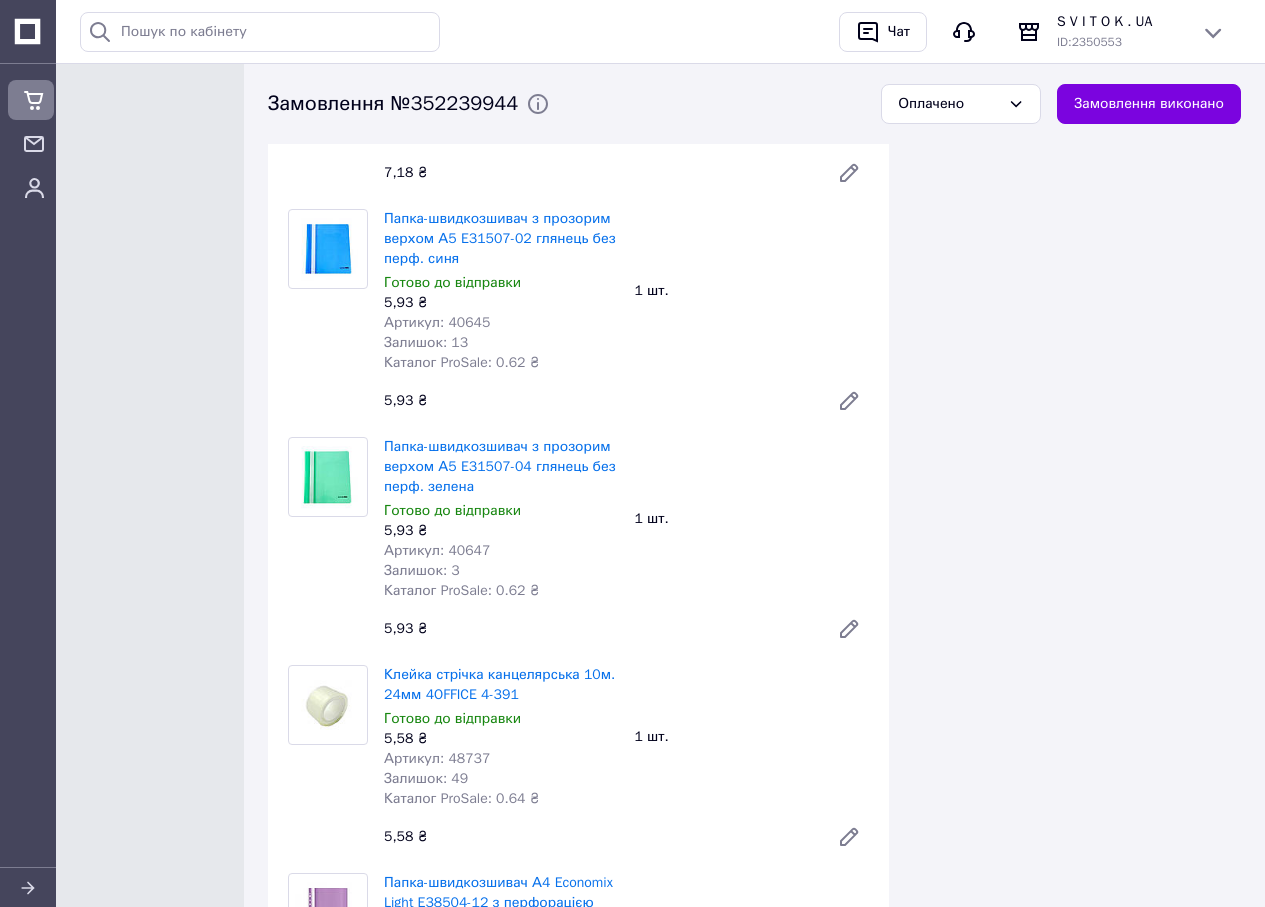 scroll, scrollTop: 3700, scrollLeft: 0, axis: vertical 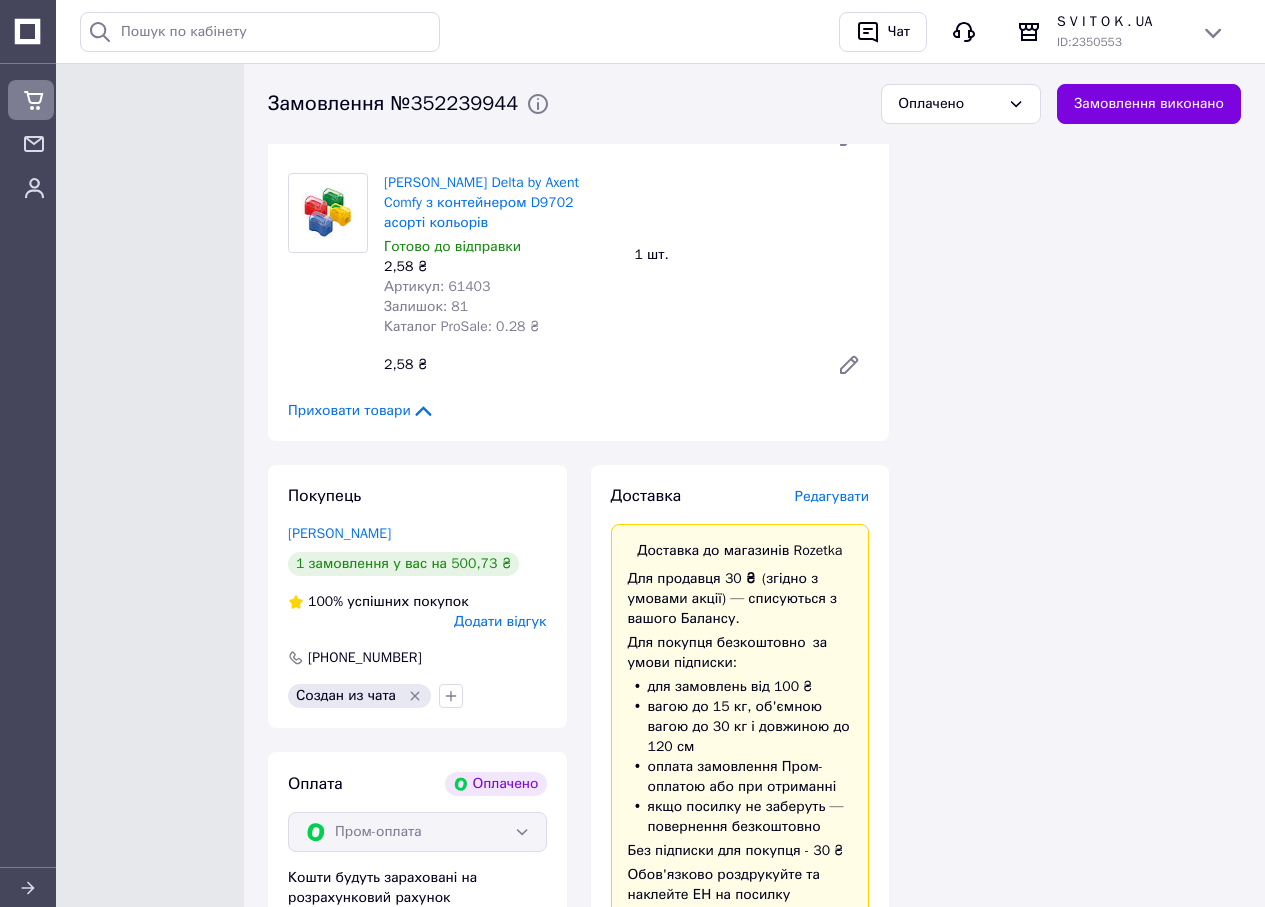 click on "Редагувати" at bounding box center (832, 496) 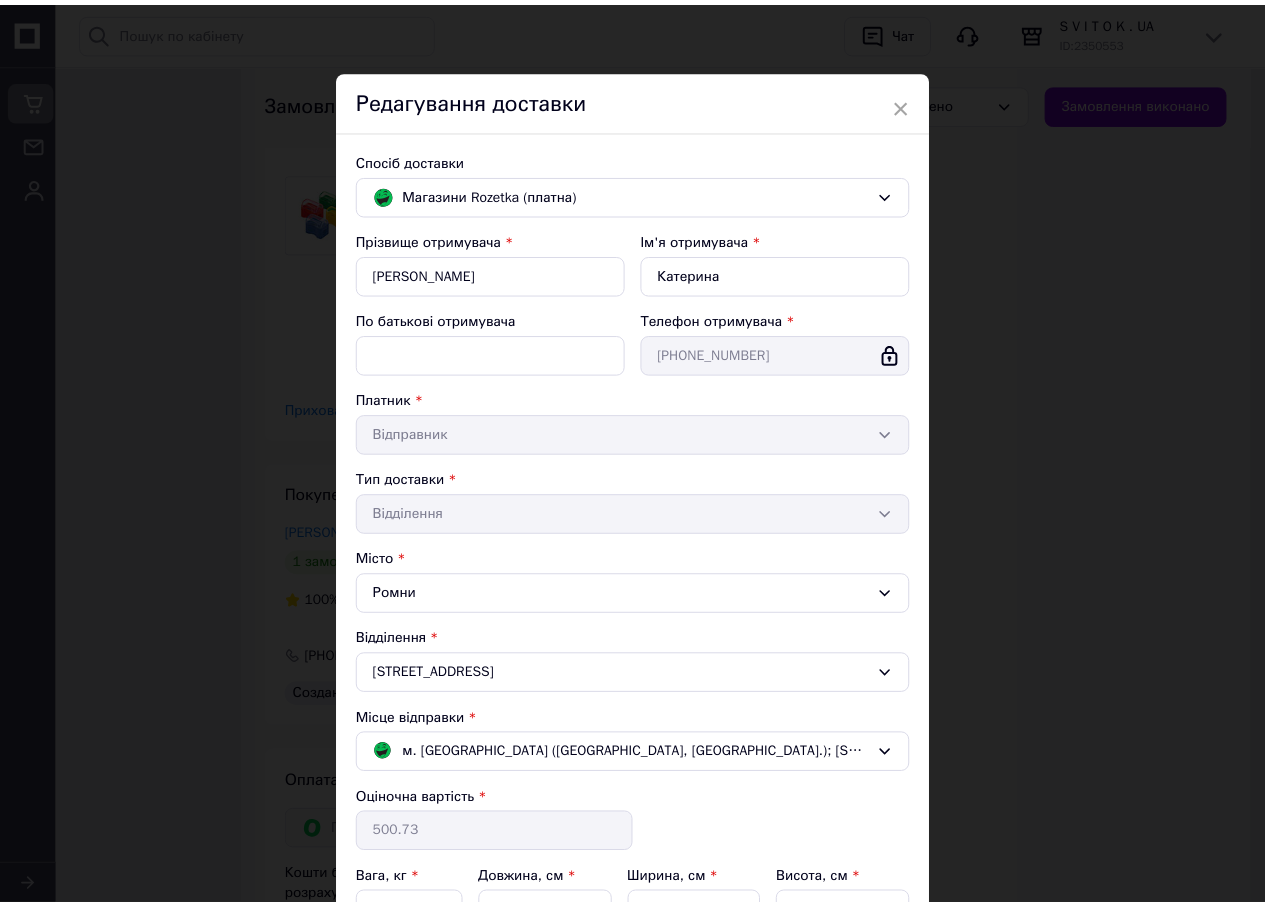 scroll, scrollTop: 333, scrollLeft: 0, axis: vertical 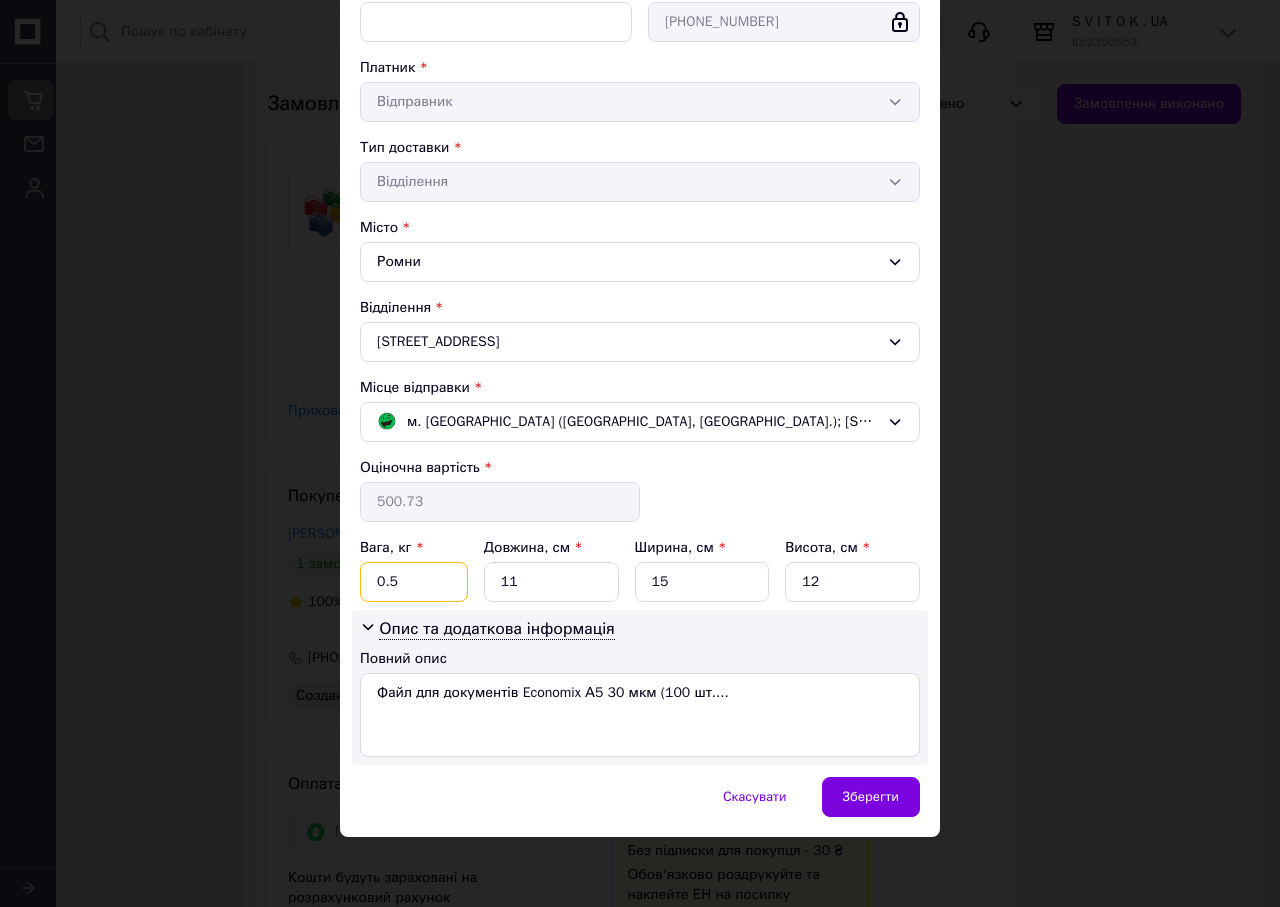 drag, startPoint x: 392, startPoint y: 579, endPoint x: 340, endPoint y: 589, distance: 52.95281 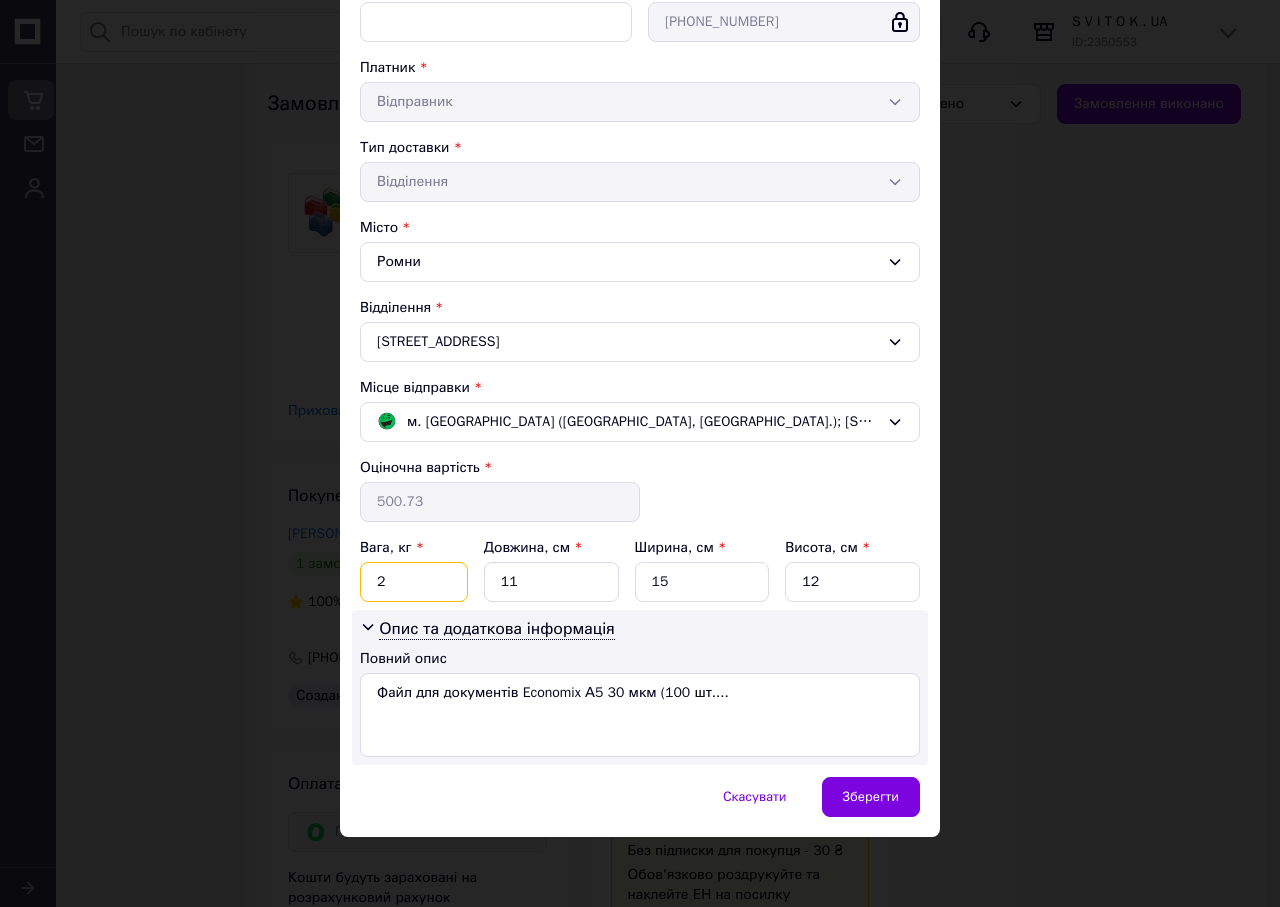 type on "2" 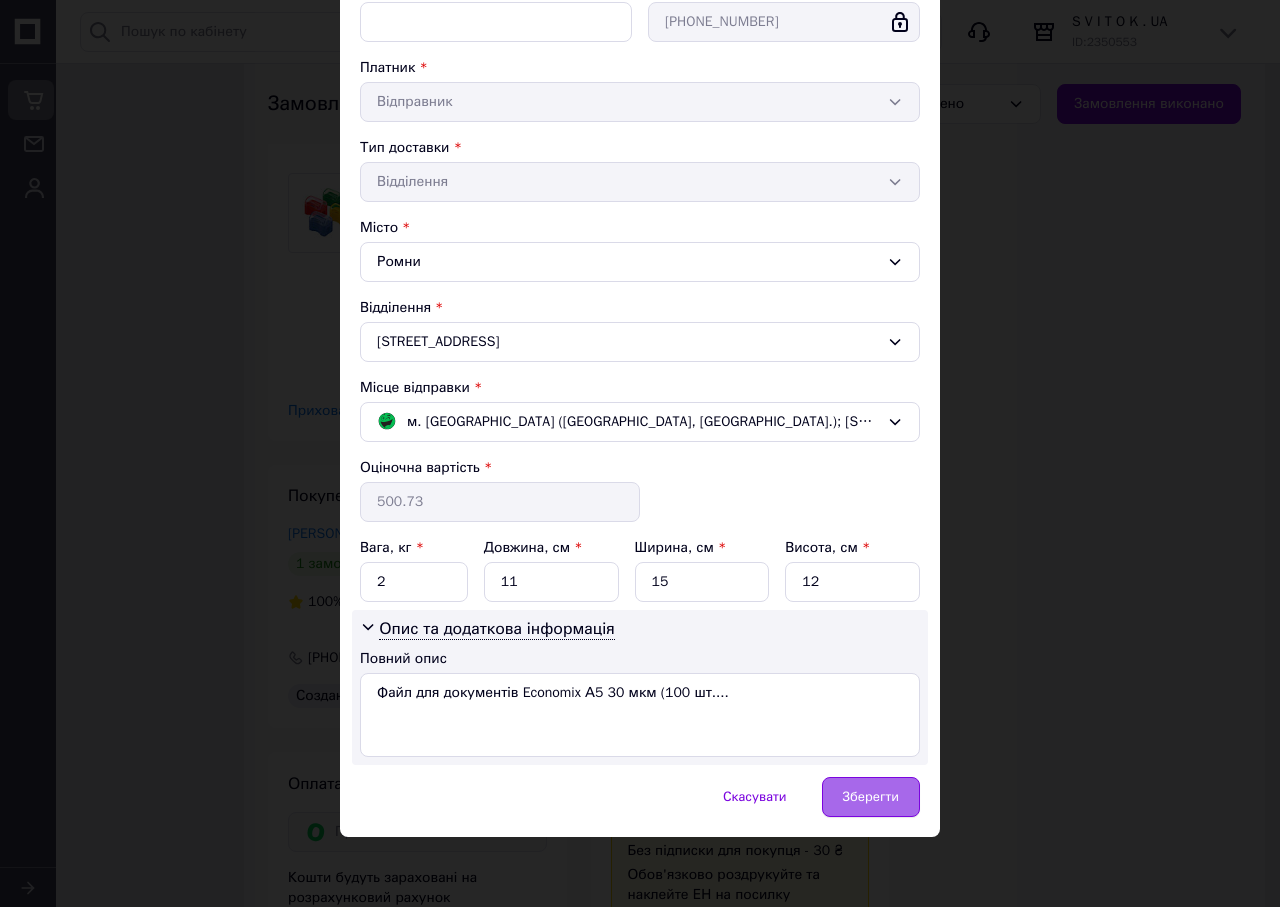click on "Зберегти" at bounding box center [871, 797] 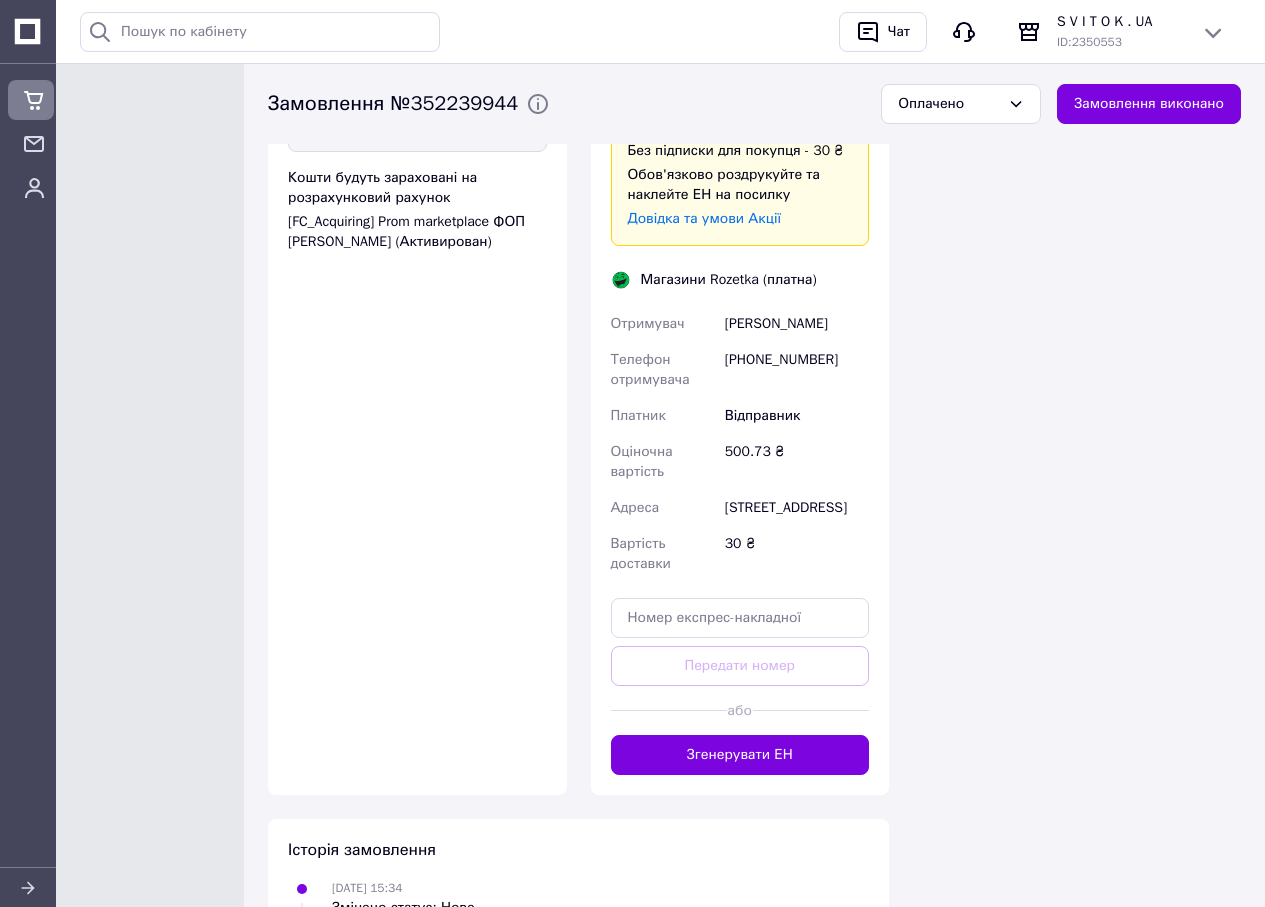 scroll, scrollTop: 6400, scrollLeft: 0, axis: vertical 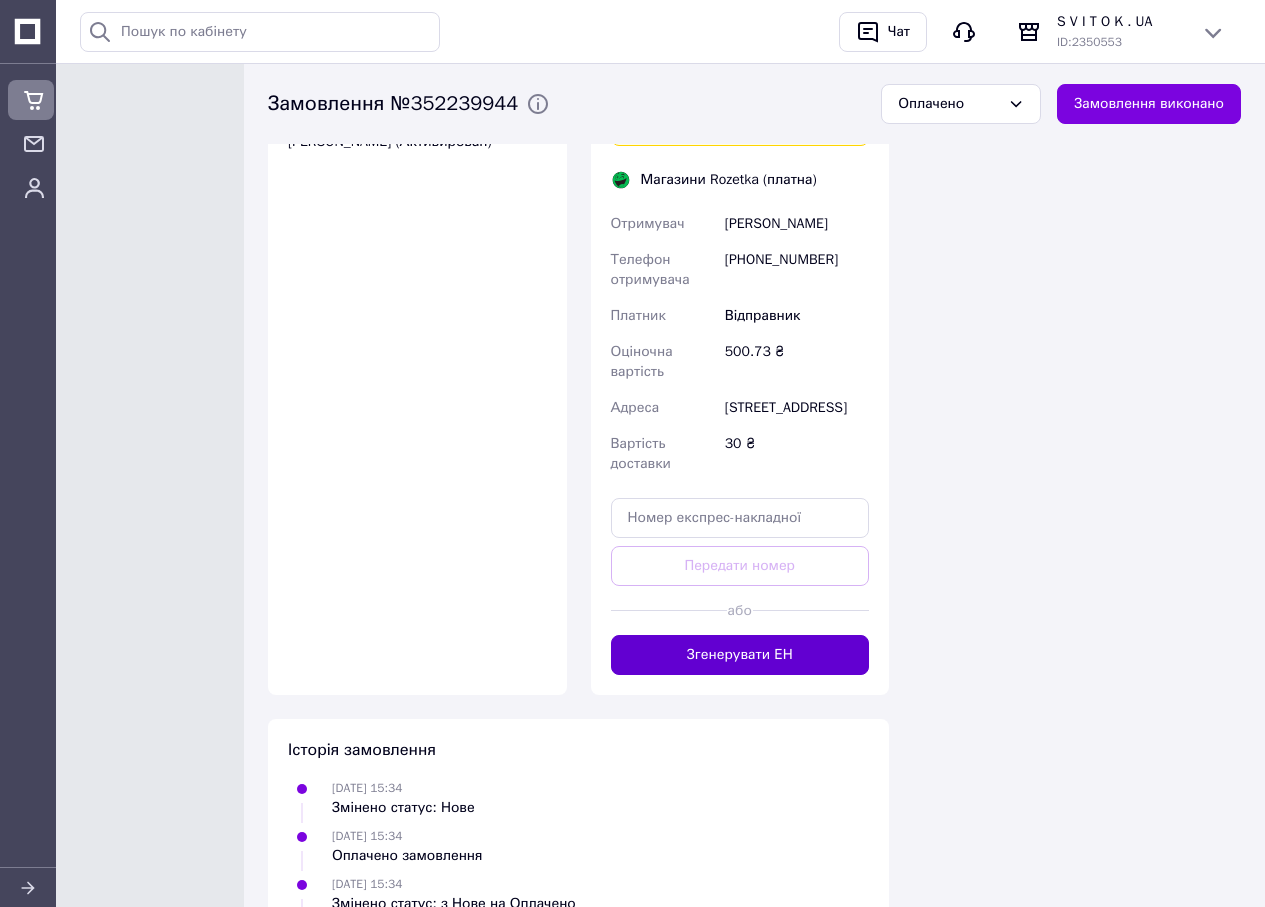 click on "Згенерувати ЕН" at bounding box center [740, 655] 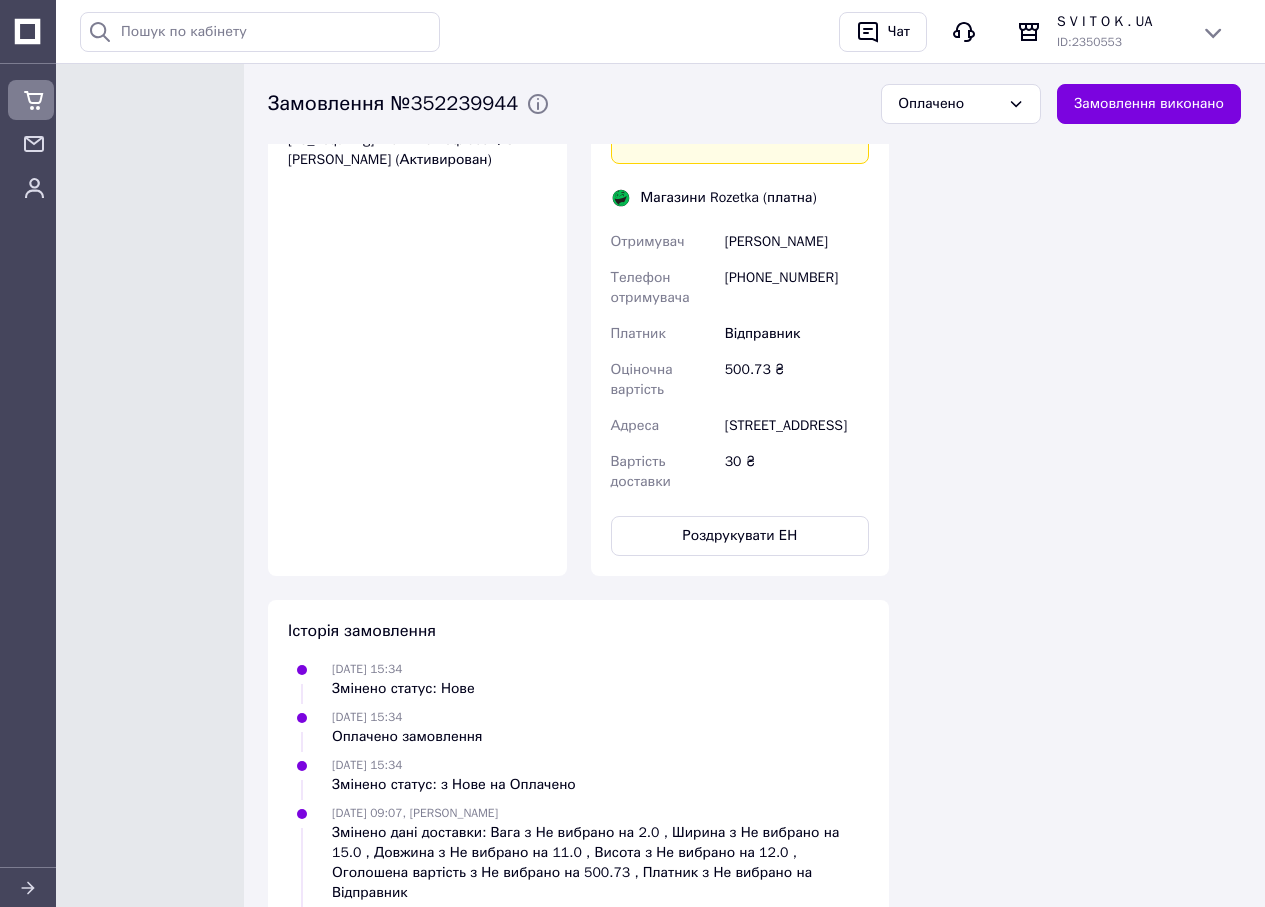 scroll, scrollTop: 6400, scrollLeft: 0, axis: vertical 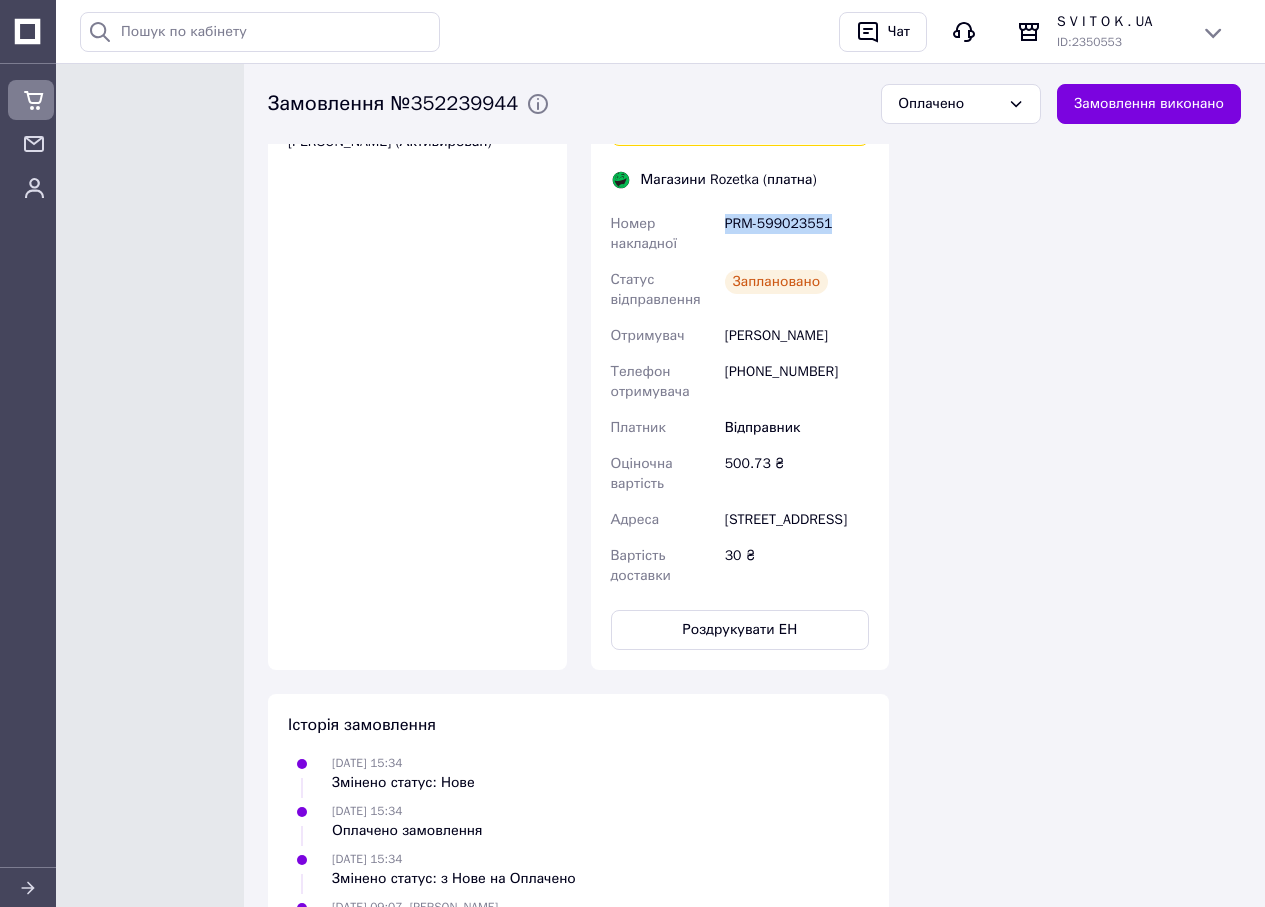drag, startPoint x: 836, startPoint y: 163, endPoint x: 724, endPoint y: 161, distance: 112.01785 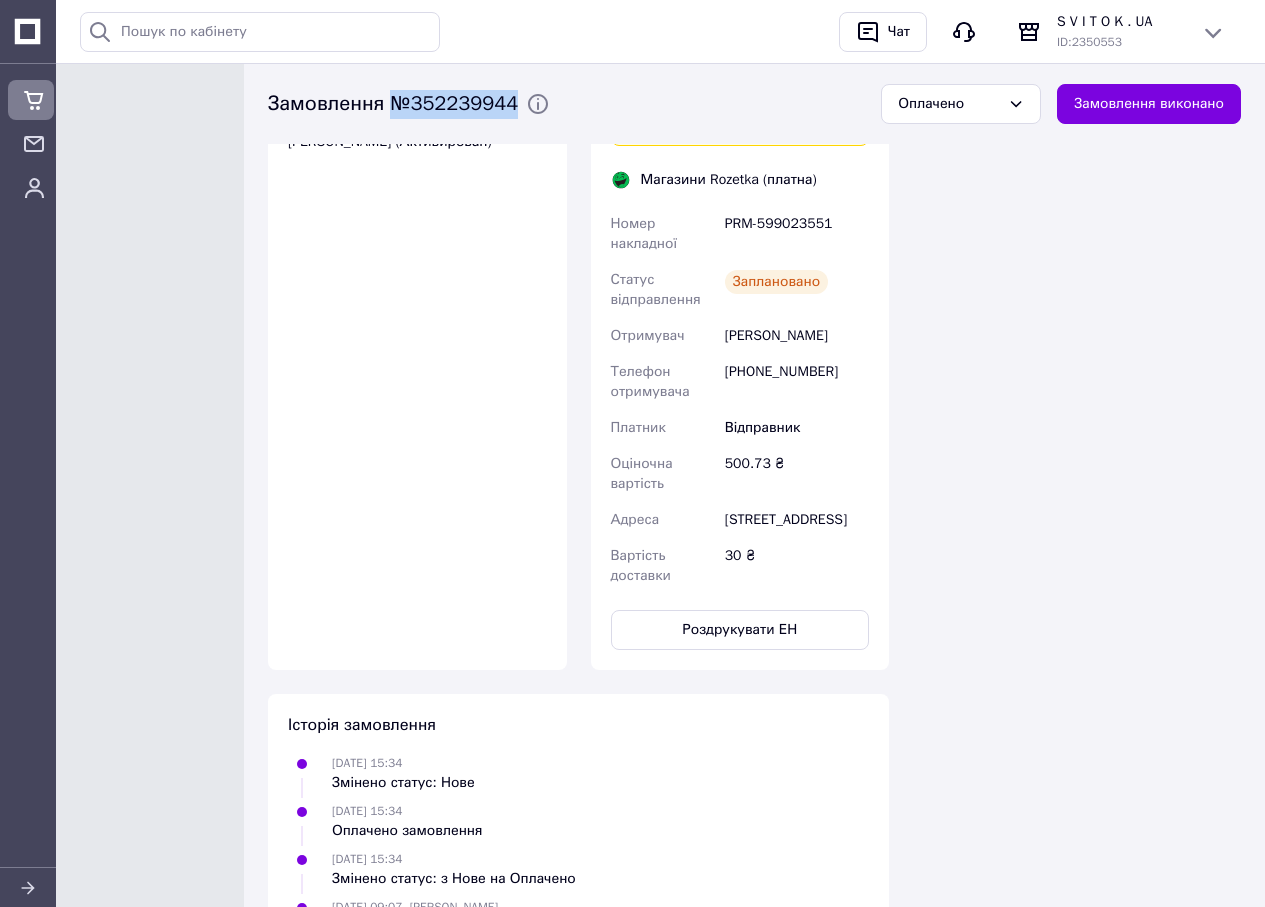 drag, startPoint x: 396, startPoint y: 108, endPoint x: 520, endPoint y: 102, distance: 124.14507 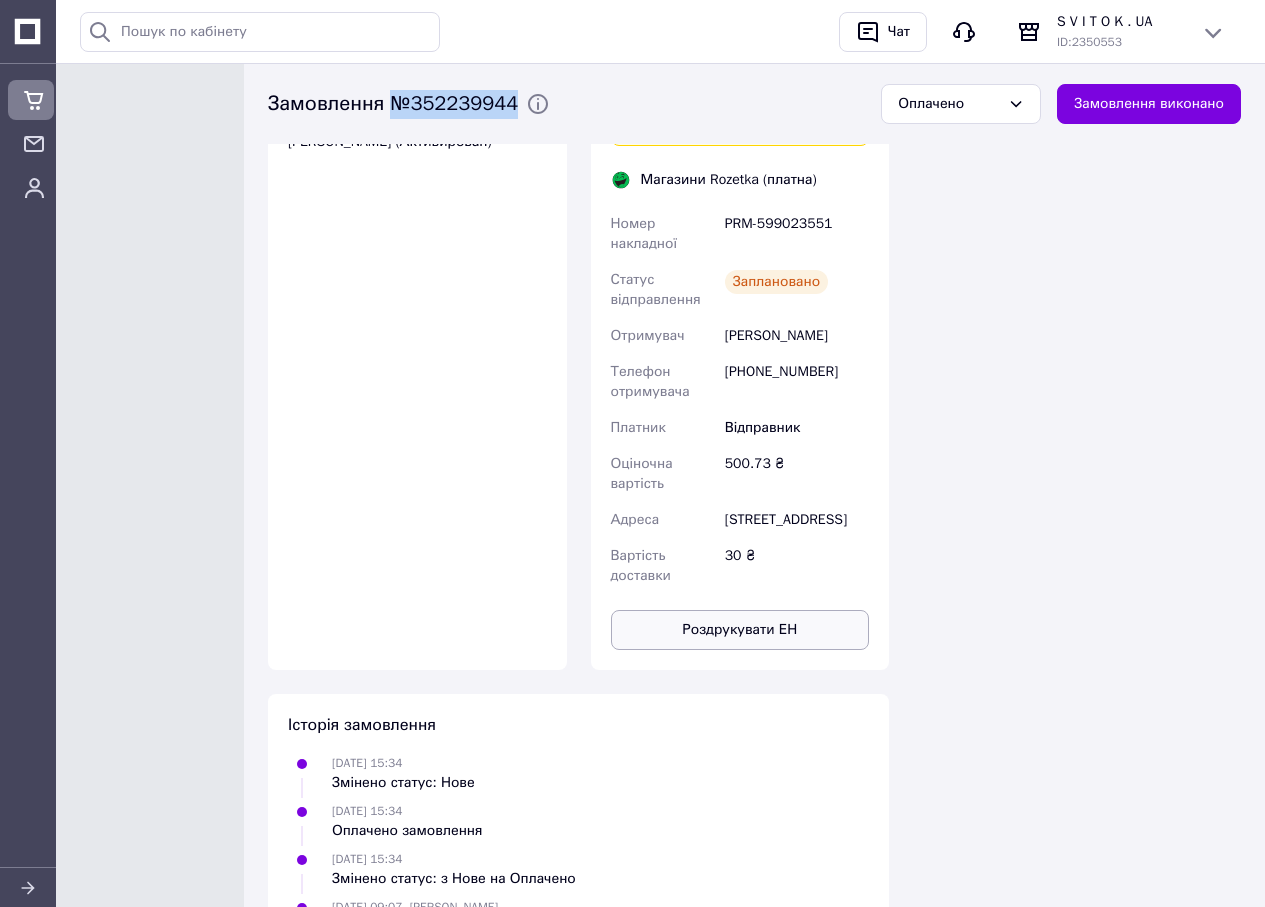 click on "Роздрукувати ЕН" at bounding box center (740, 630) 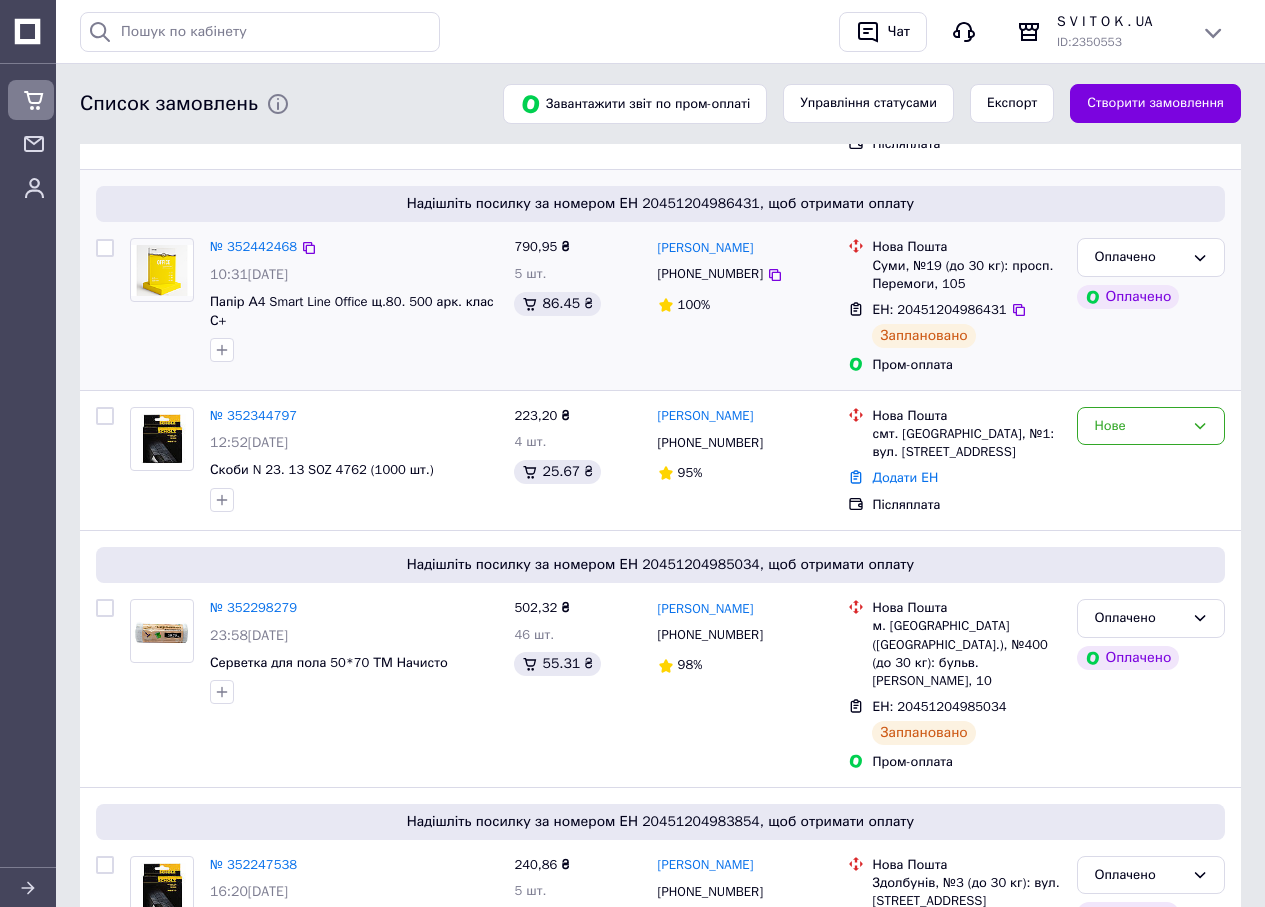 scroll, scrollTop: 200, scrollLeft: 0, axis: vertical 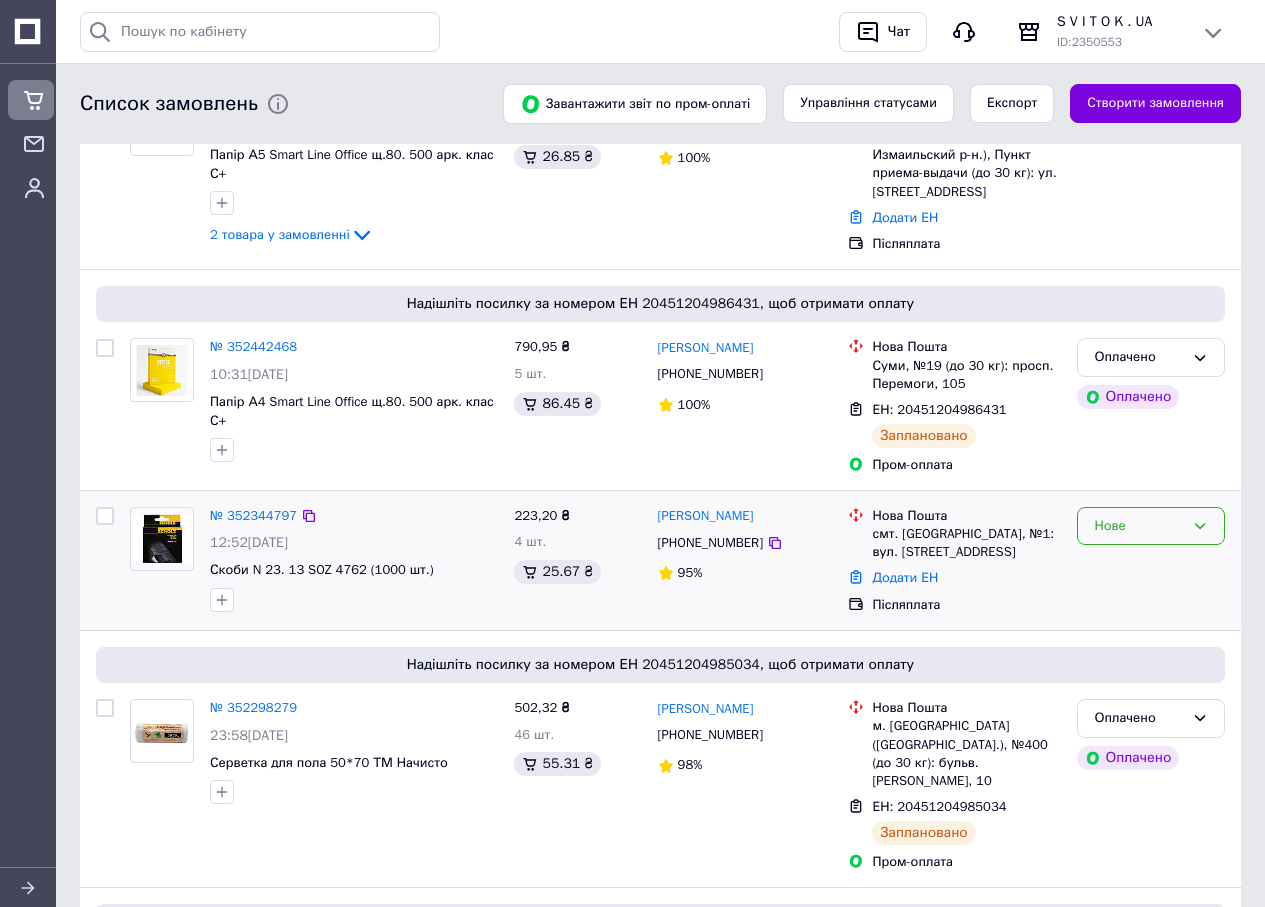click 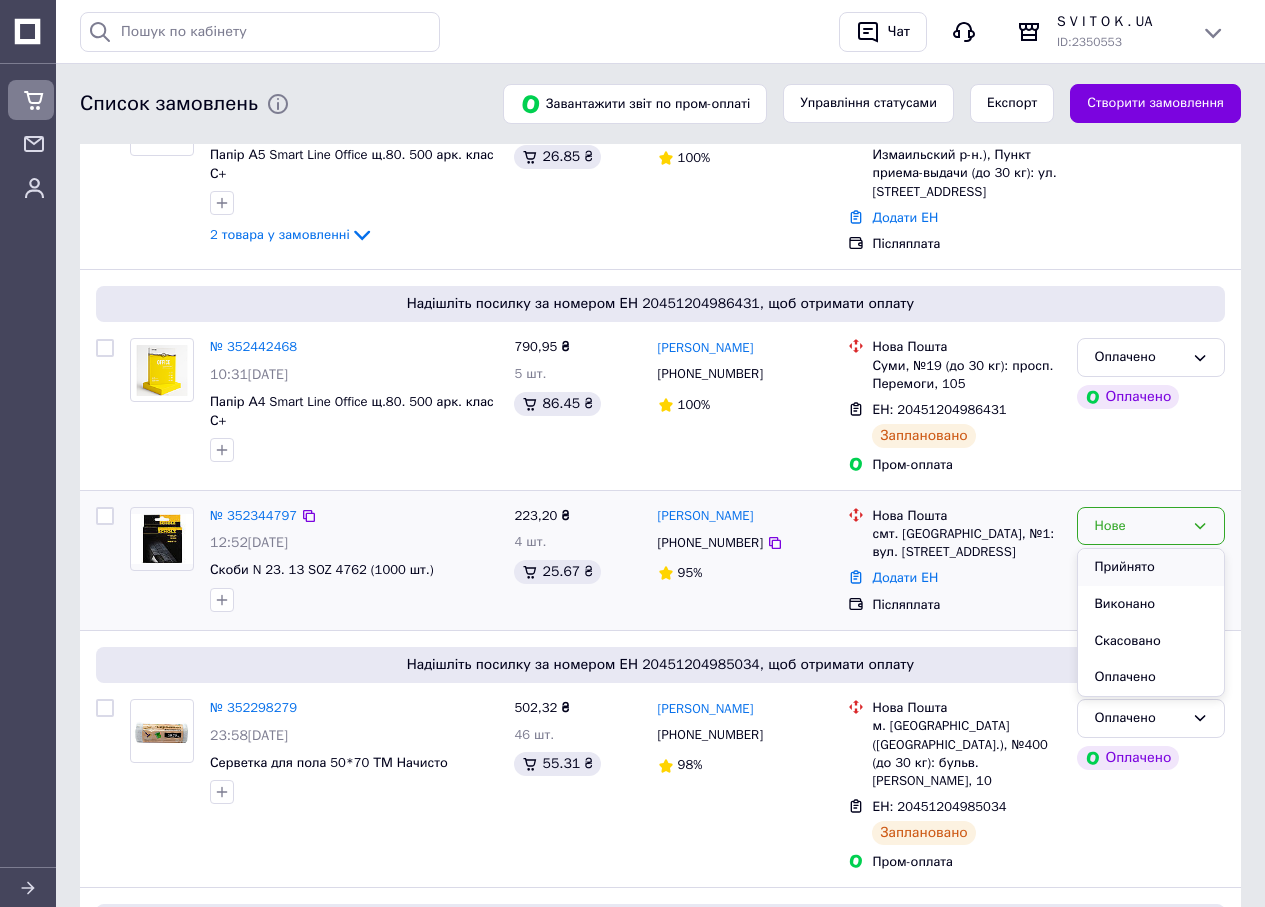 click on "Прийнято" at bounding box center (1151, 567) 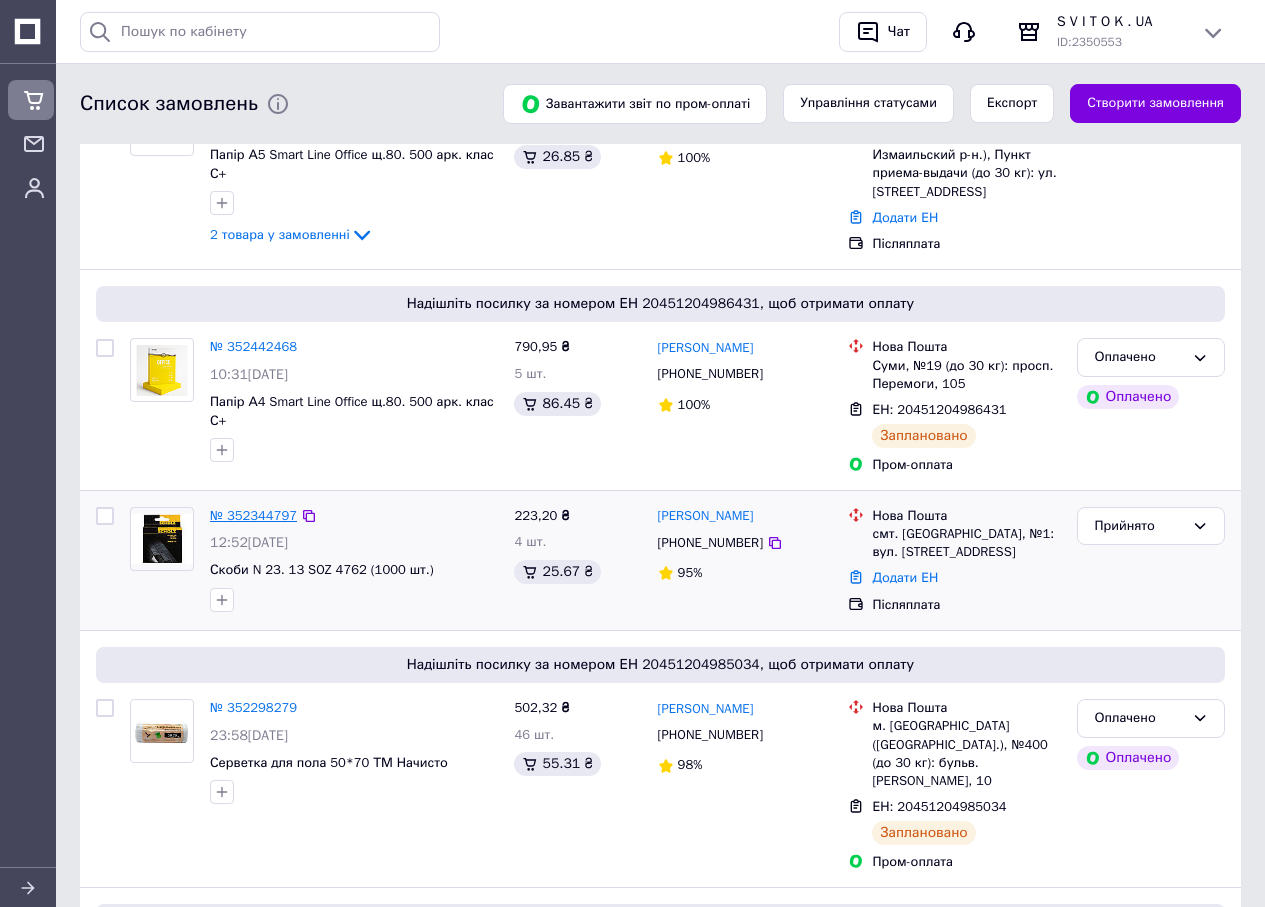 click on "№ 352344797" at bounding box center (253, 515) 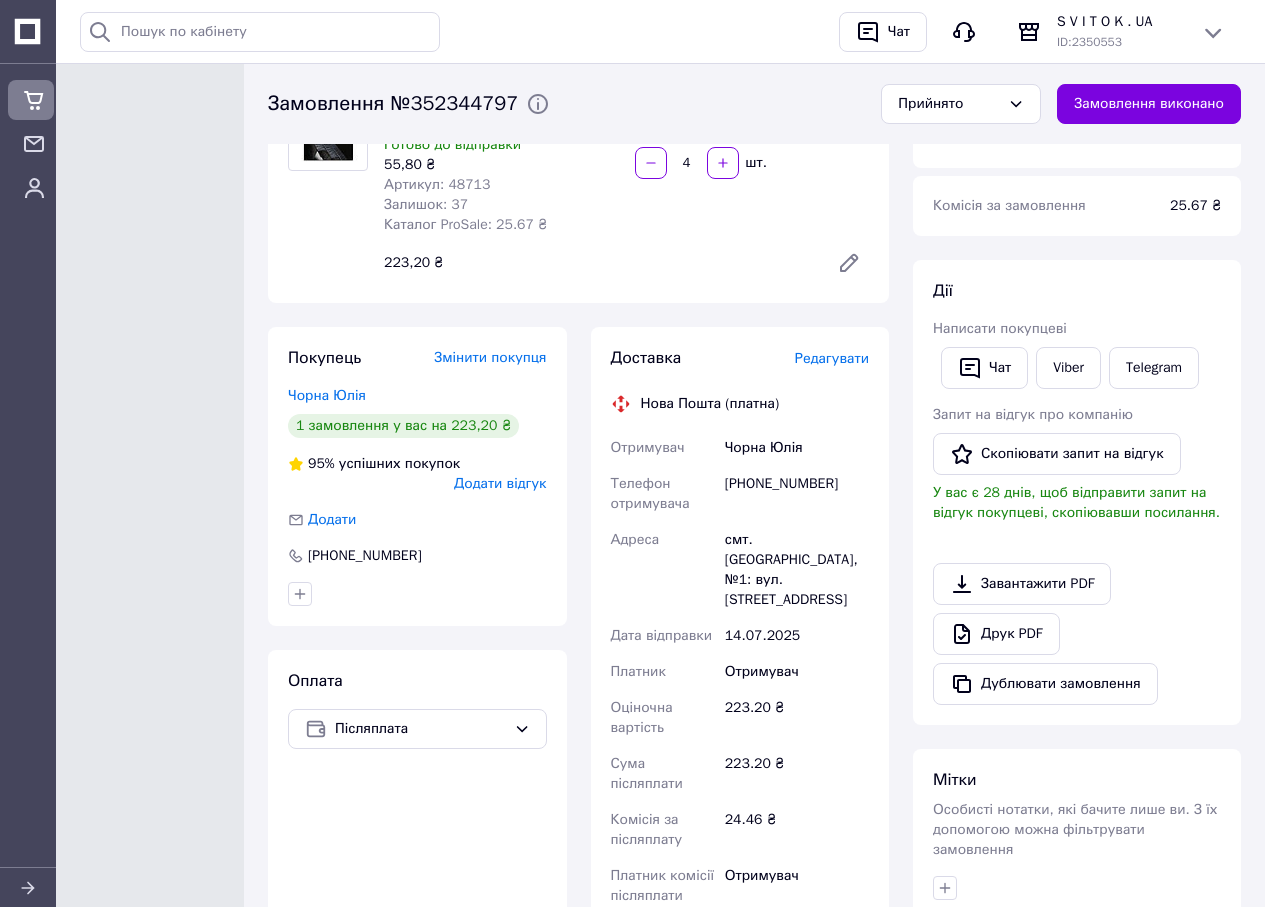 scroll, scrollTop: 0, scrollLeft: 0, axis: both 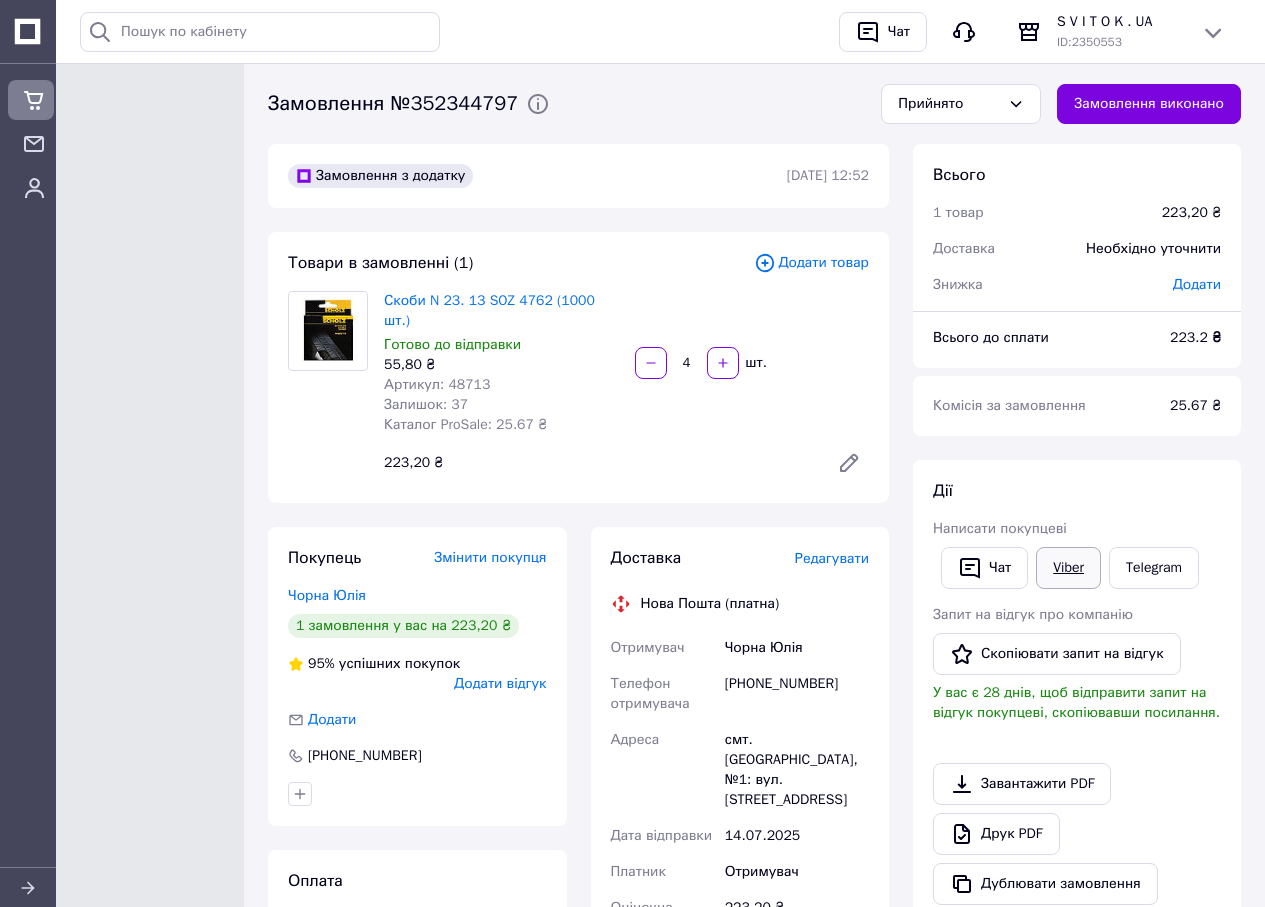 click on "Viber" at bounding box center [1068, 568] 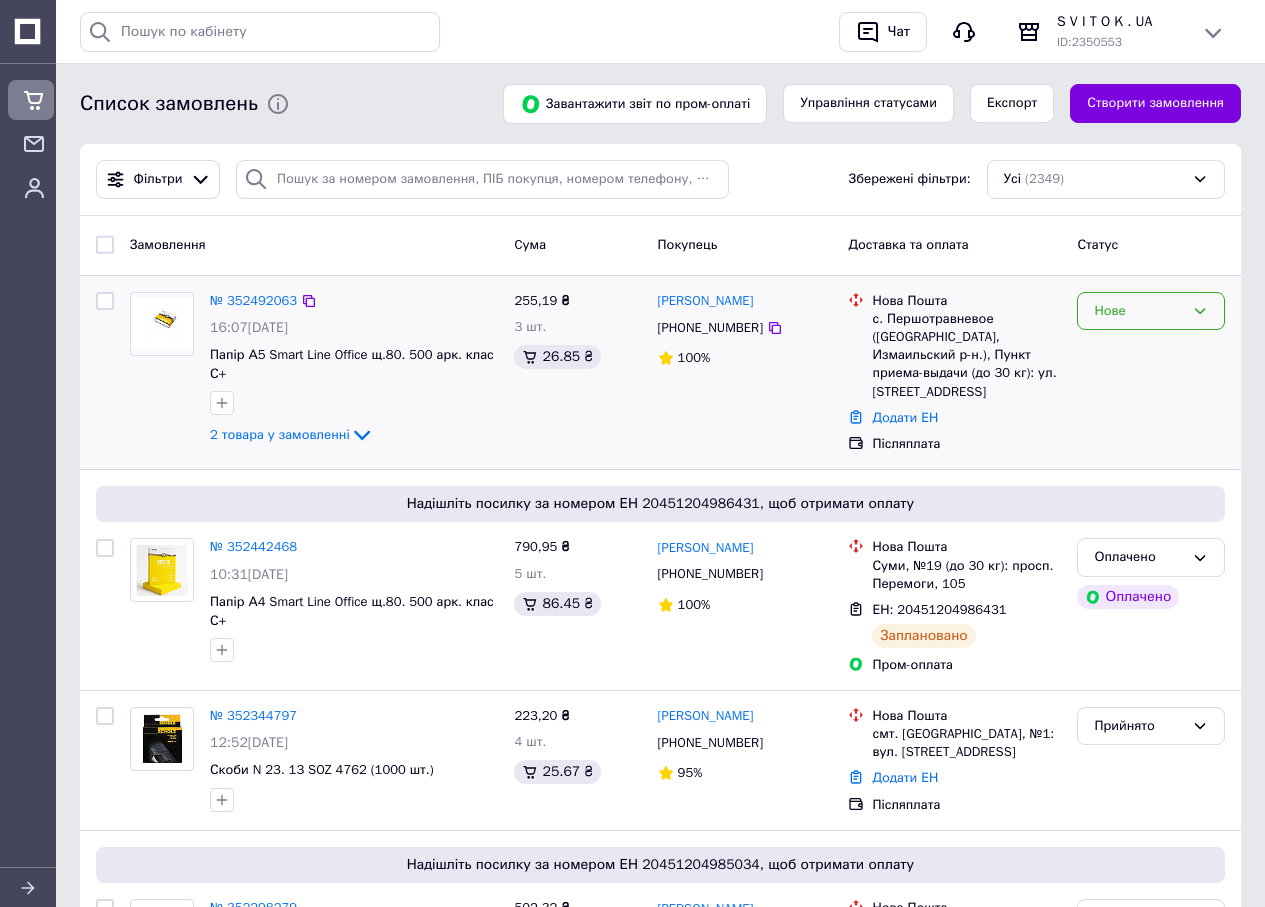 click 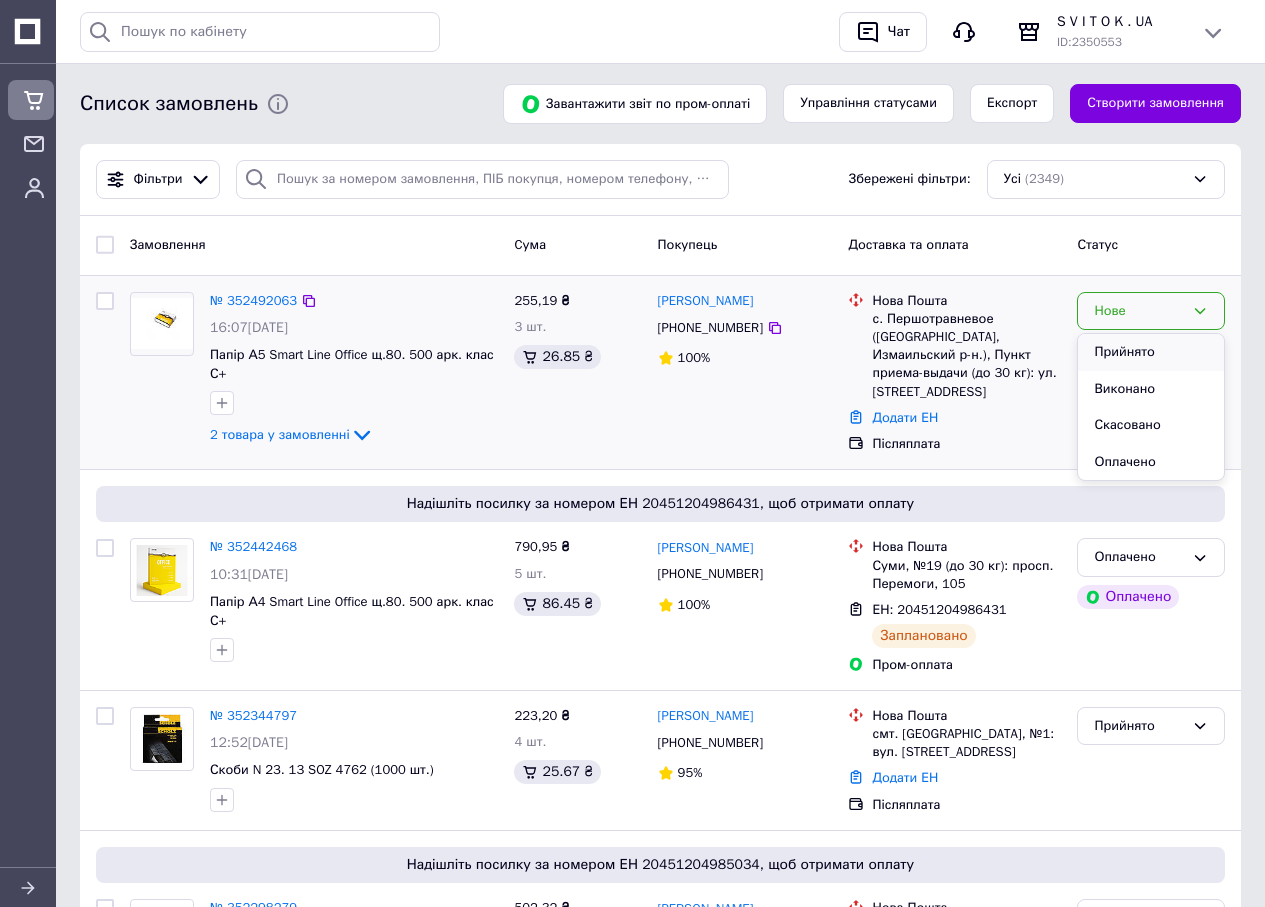 click on "Прийнято" at bounding box center [1151, 352] 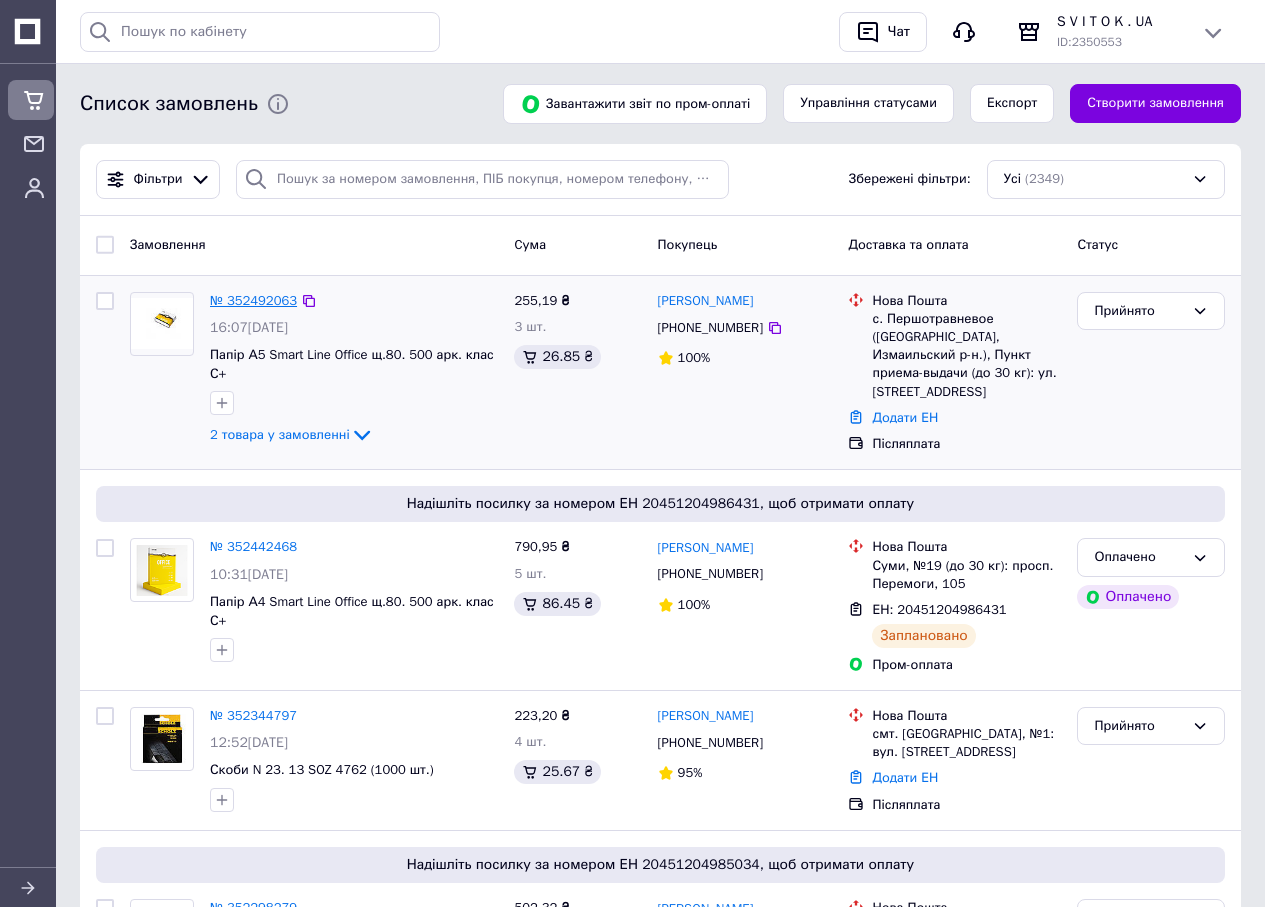 click on "№ 352492063" at bounding box center (253, 300) 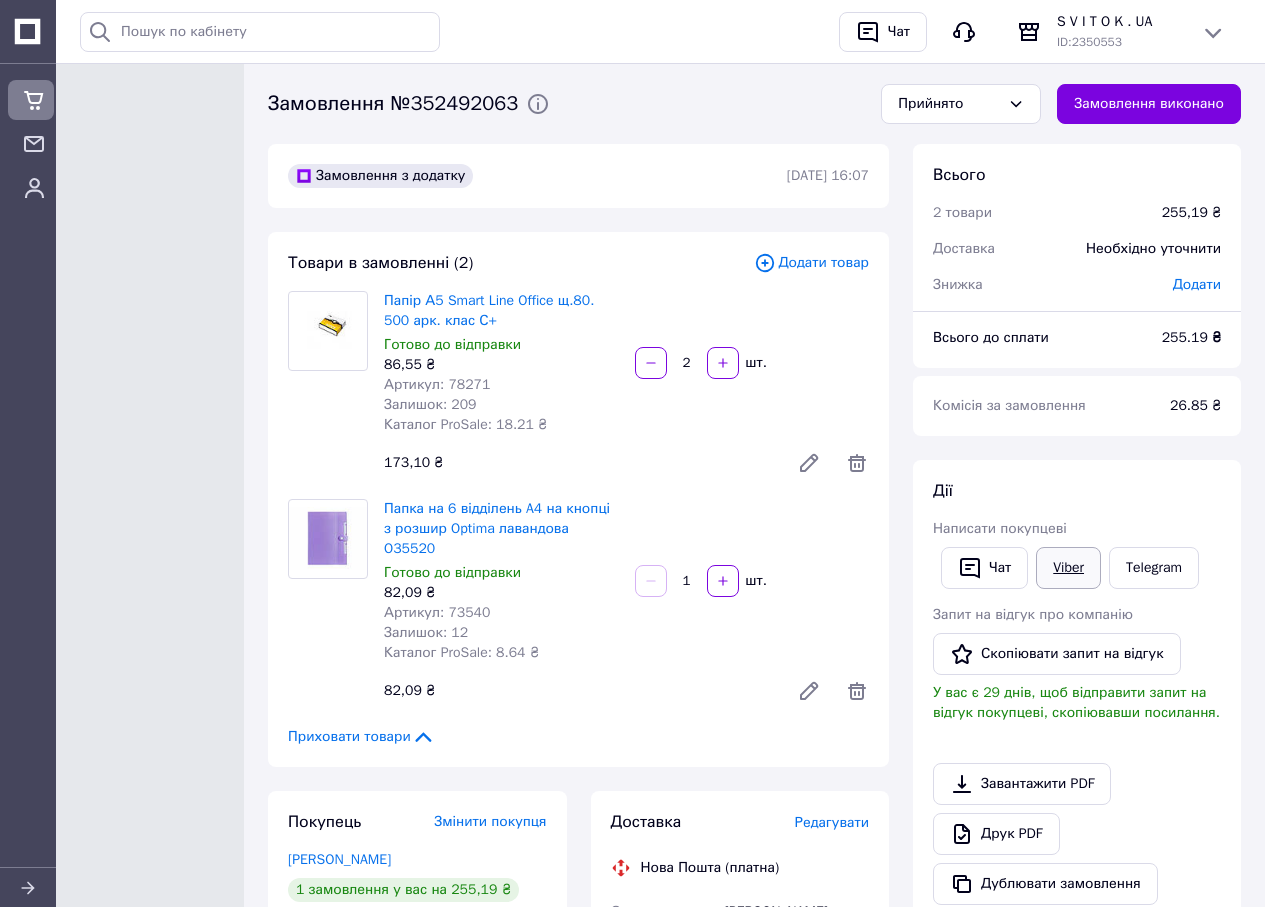 click on "Viber" at bounding box center [1068, 568] 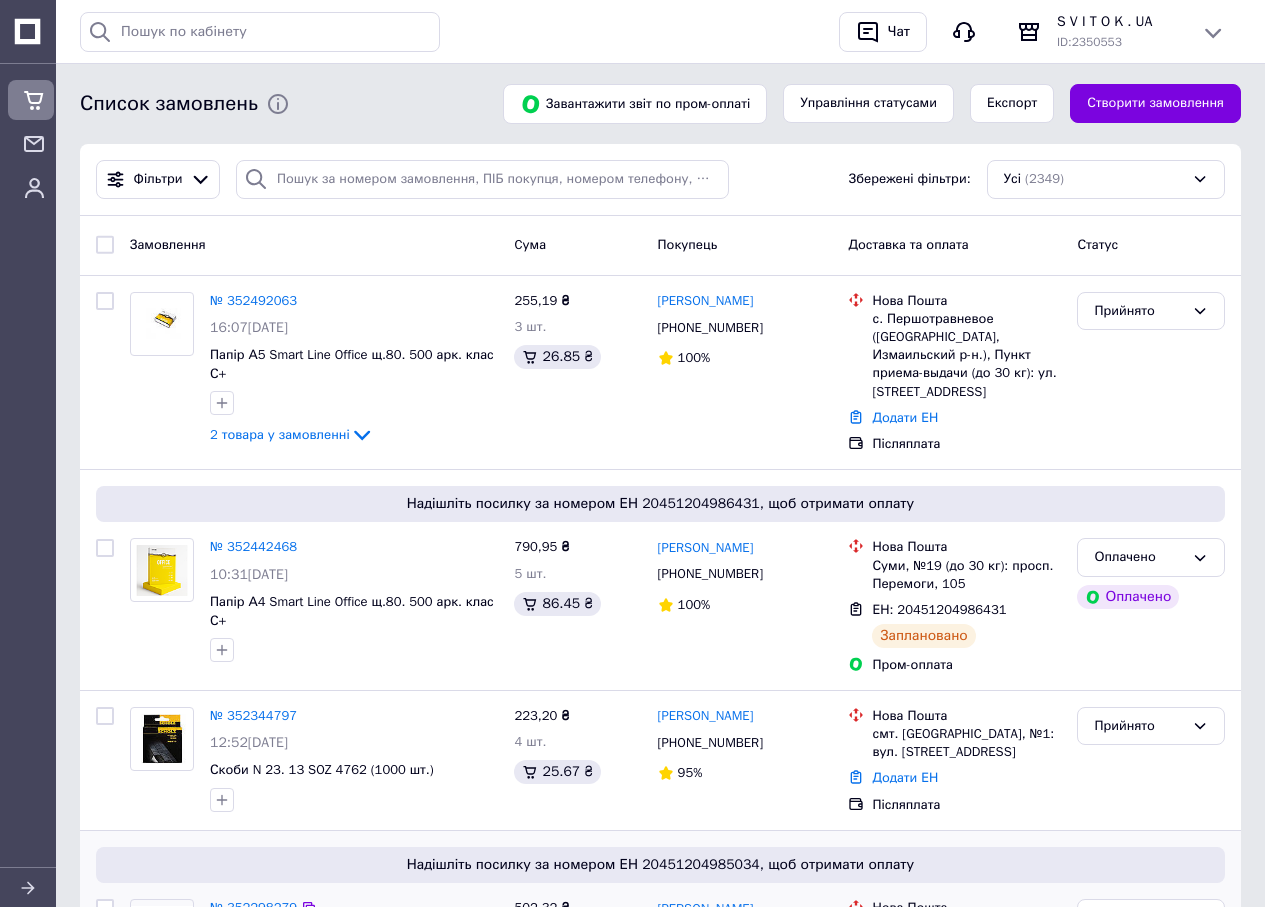 scroll, scrollTop: 600, scrollLeft: 0, axis: vertical 